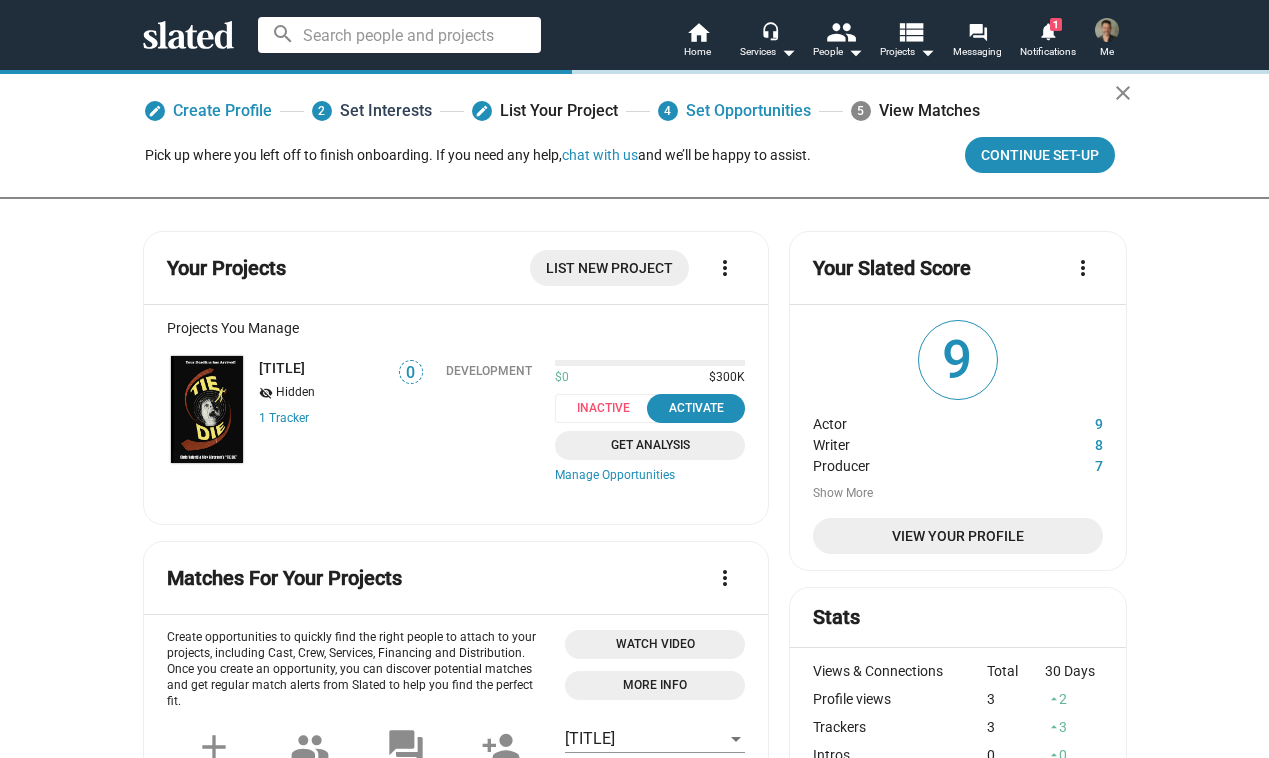 scroll, scrollTop: 0, scrollLeft: 0, axis: both 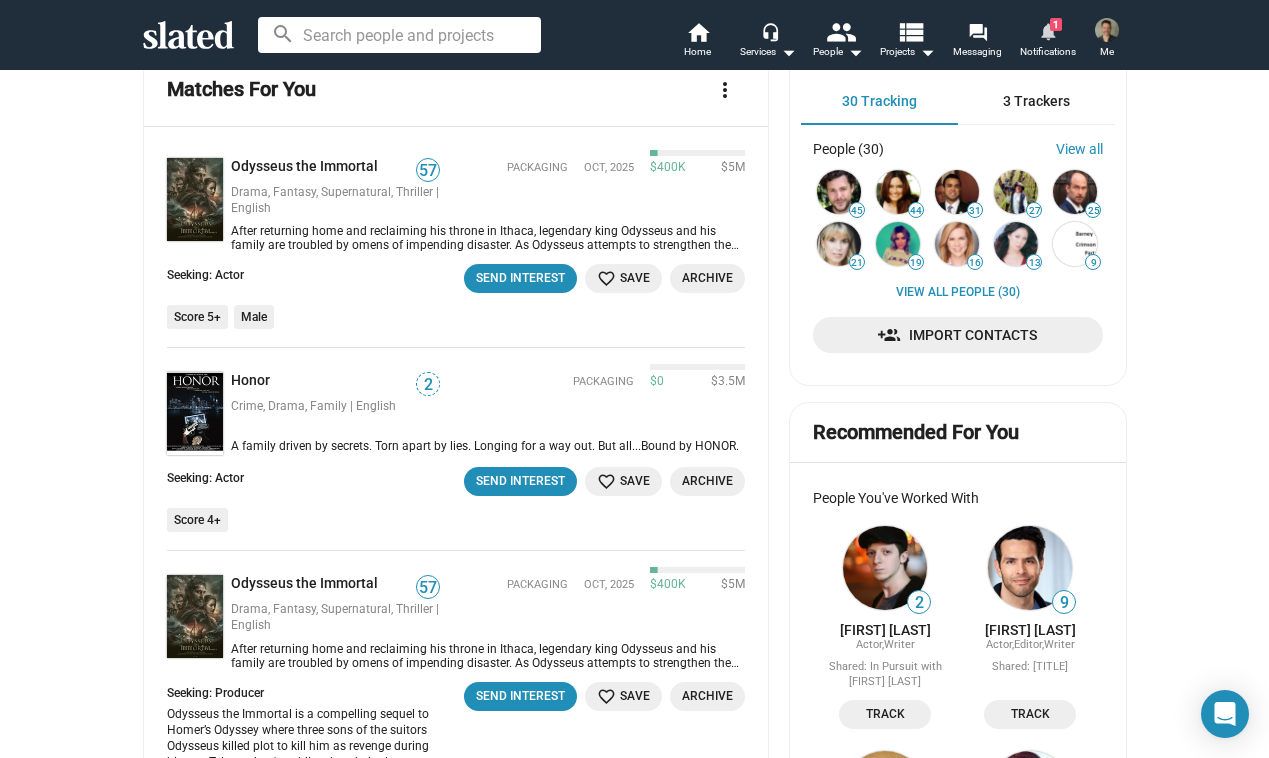 click on "notifications" at bounding box center (1047, 30) 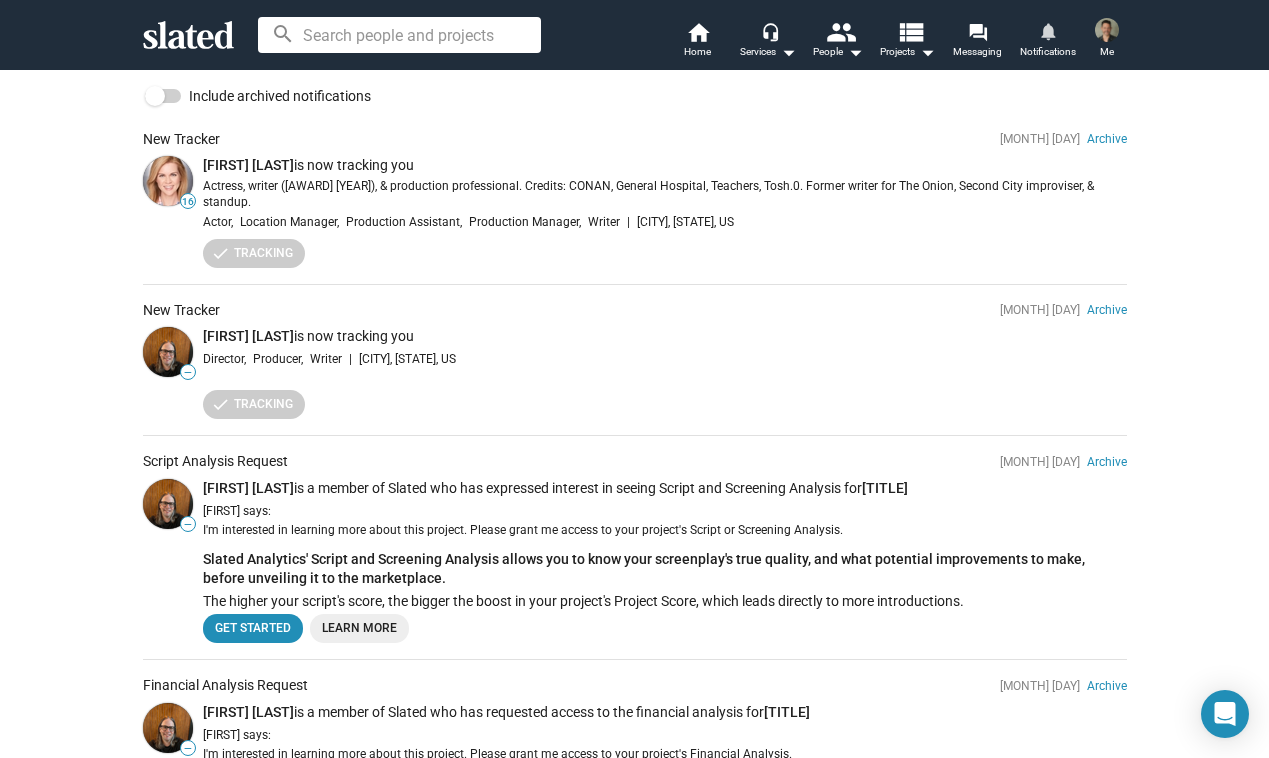 scroll, scrollTop: 0, scrollLeft: 0, axis: both 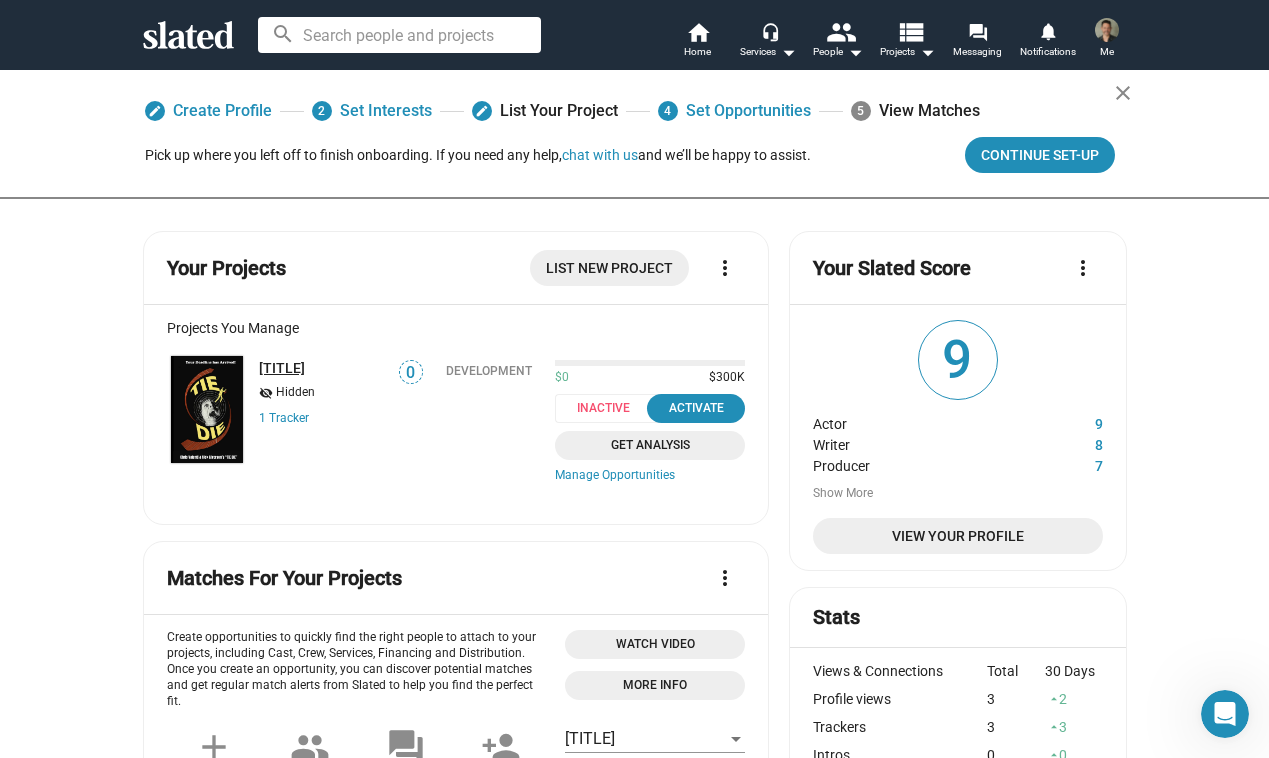 click on "[TITLE]" at bounding box center (282, 368) 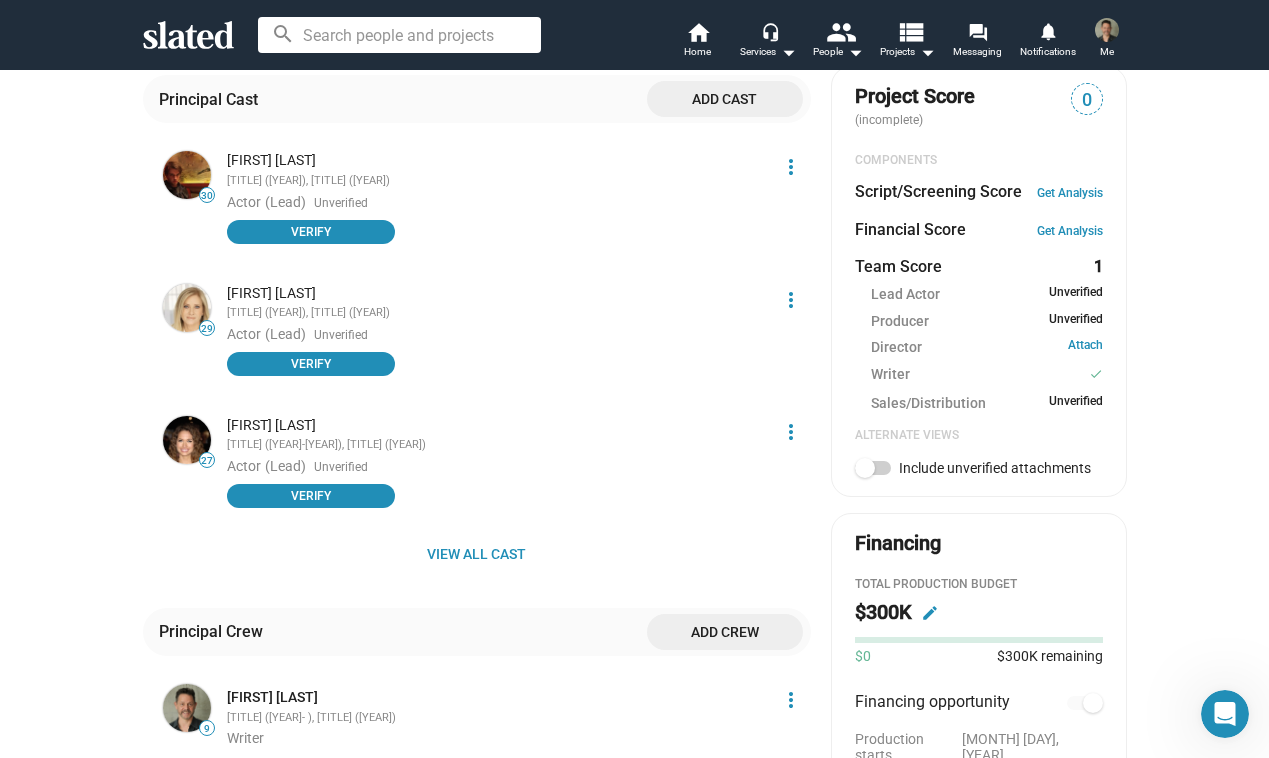 scroll, scrollTop: 682, scrollLeft: 0, axis: vertical 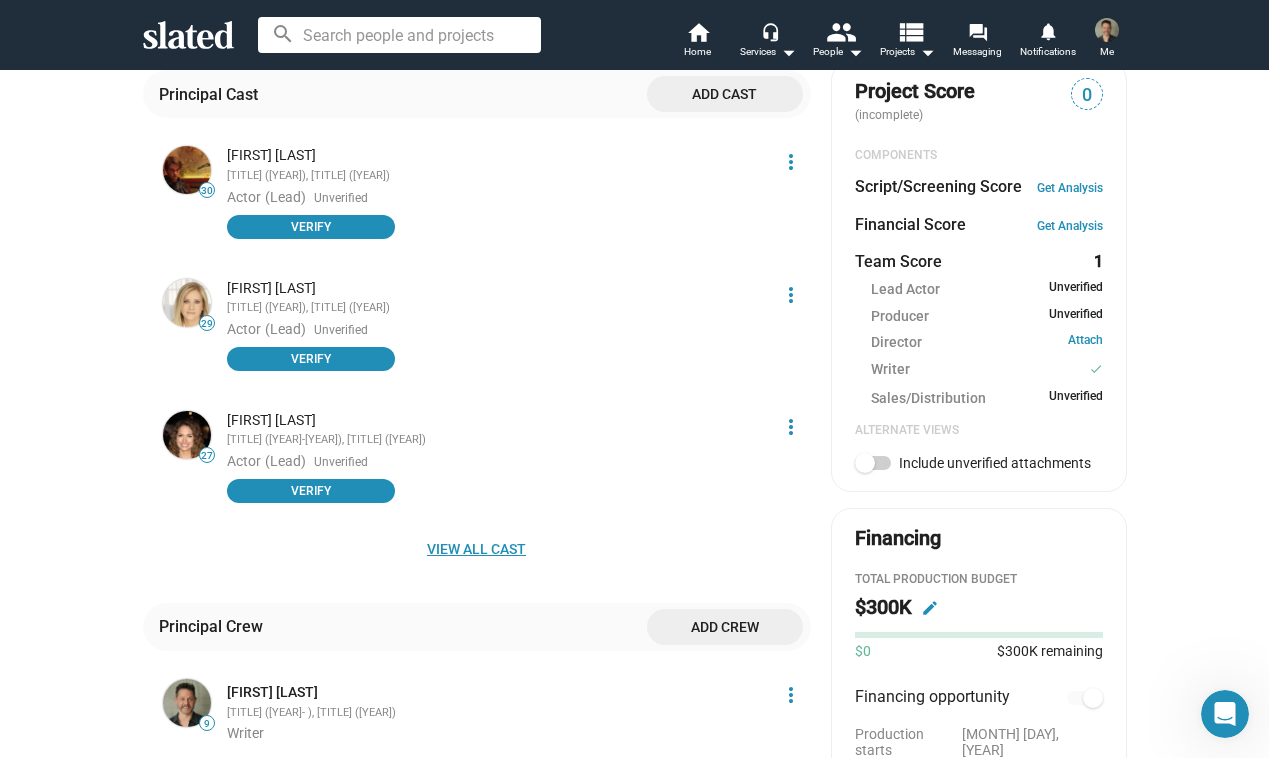 click on "View all cast" at bounding box center (477, 549) 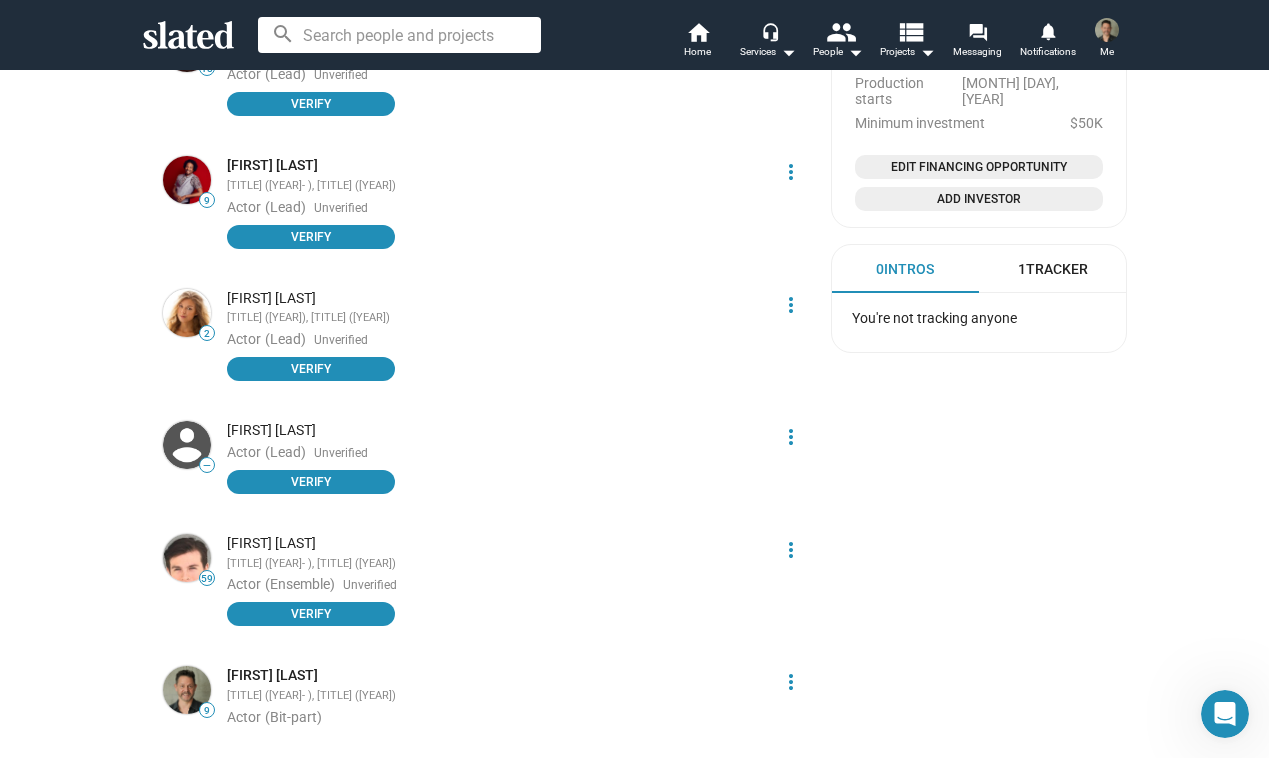 scroll, scrollTop: 1407, scrollLeft: 0, axis: vertical 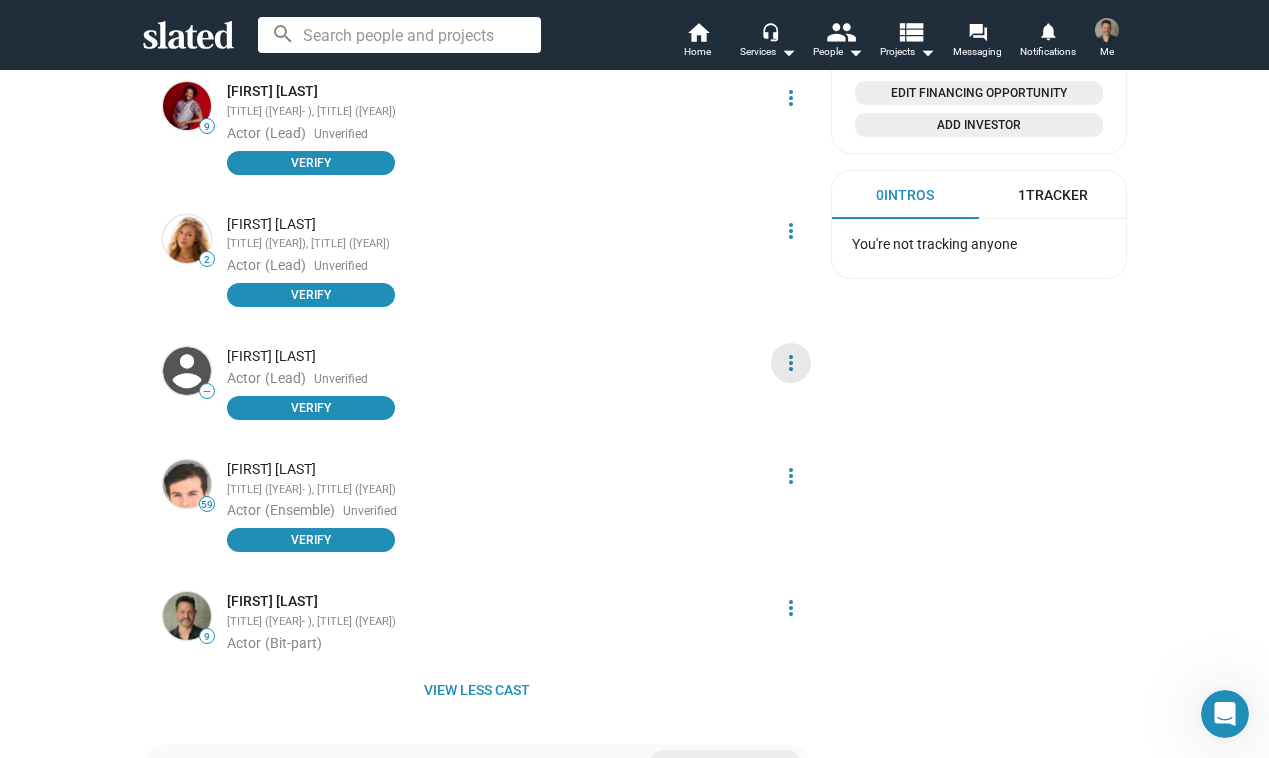 click on "more_vert" at bounding box center (791, 363) 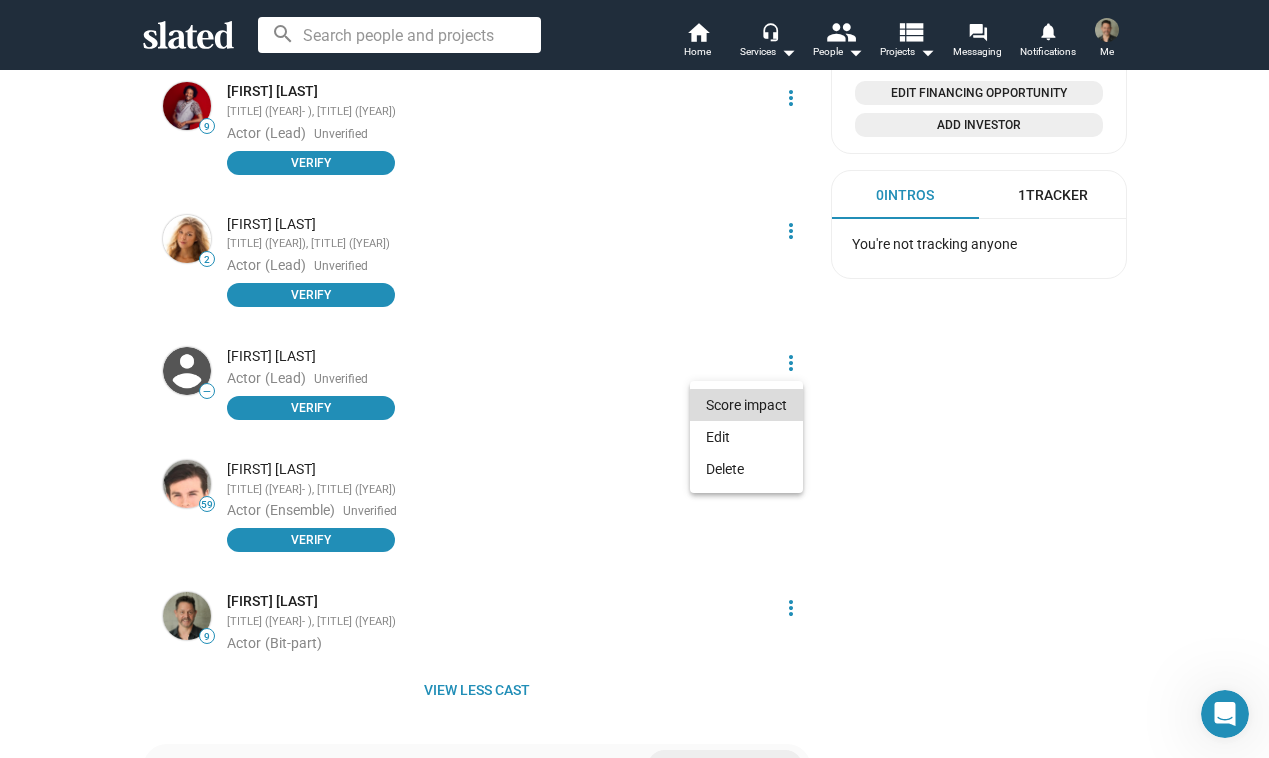 click on "Score impact" at bounding box center (746, 405) 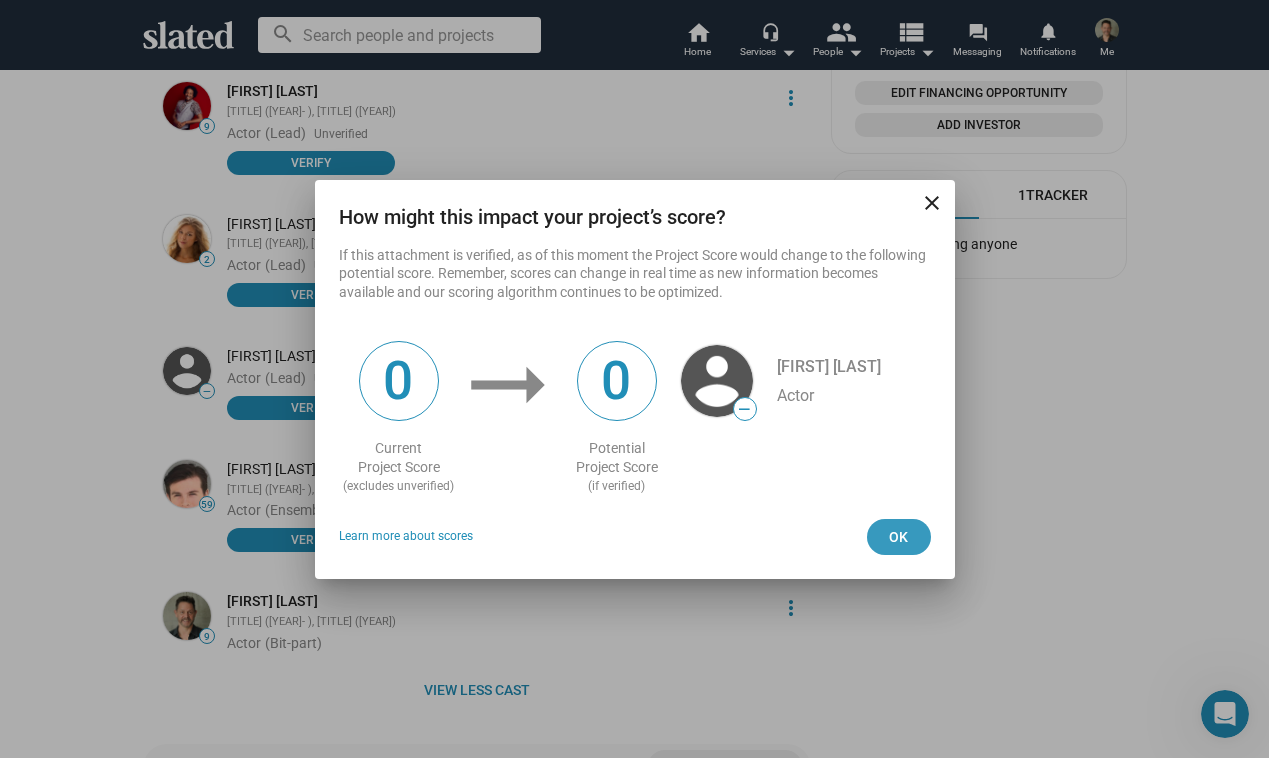 drag, startPoint x: 877, startPoint y: 520, endPoint x: 864, endPoint y: 514, distance: 14.3178215 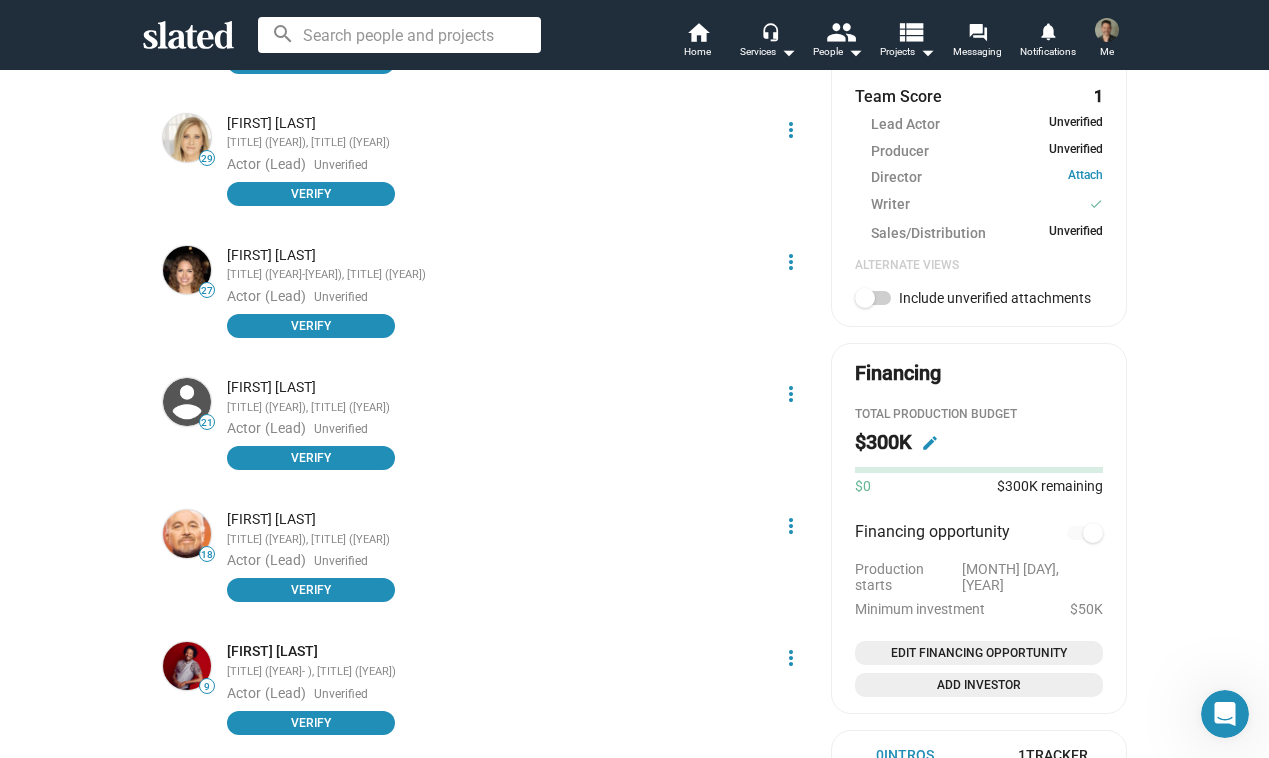 scroll, scrollTop: 643, scrollLeft: 0, axis: vertical 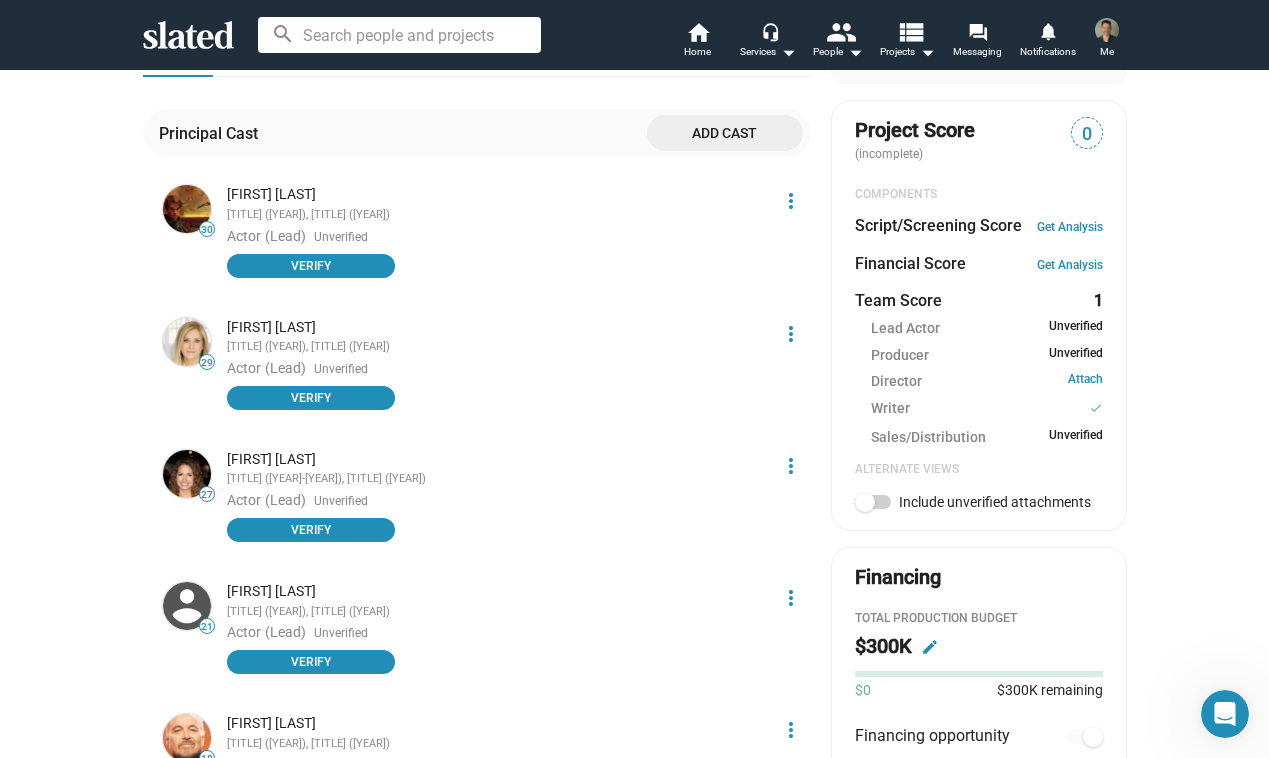click on "more_vert" at bounding box center [791, 201] 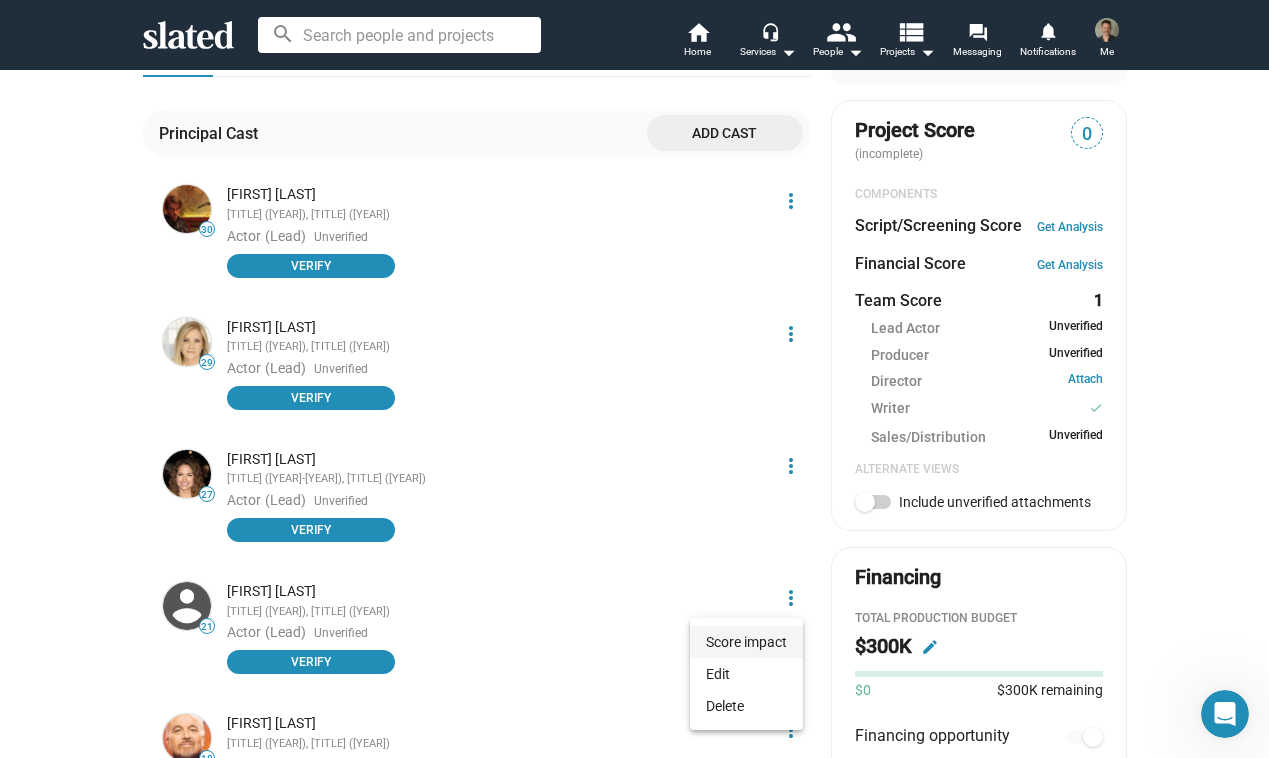 click on "Score impact" at bounding box center (746, 642) 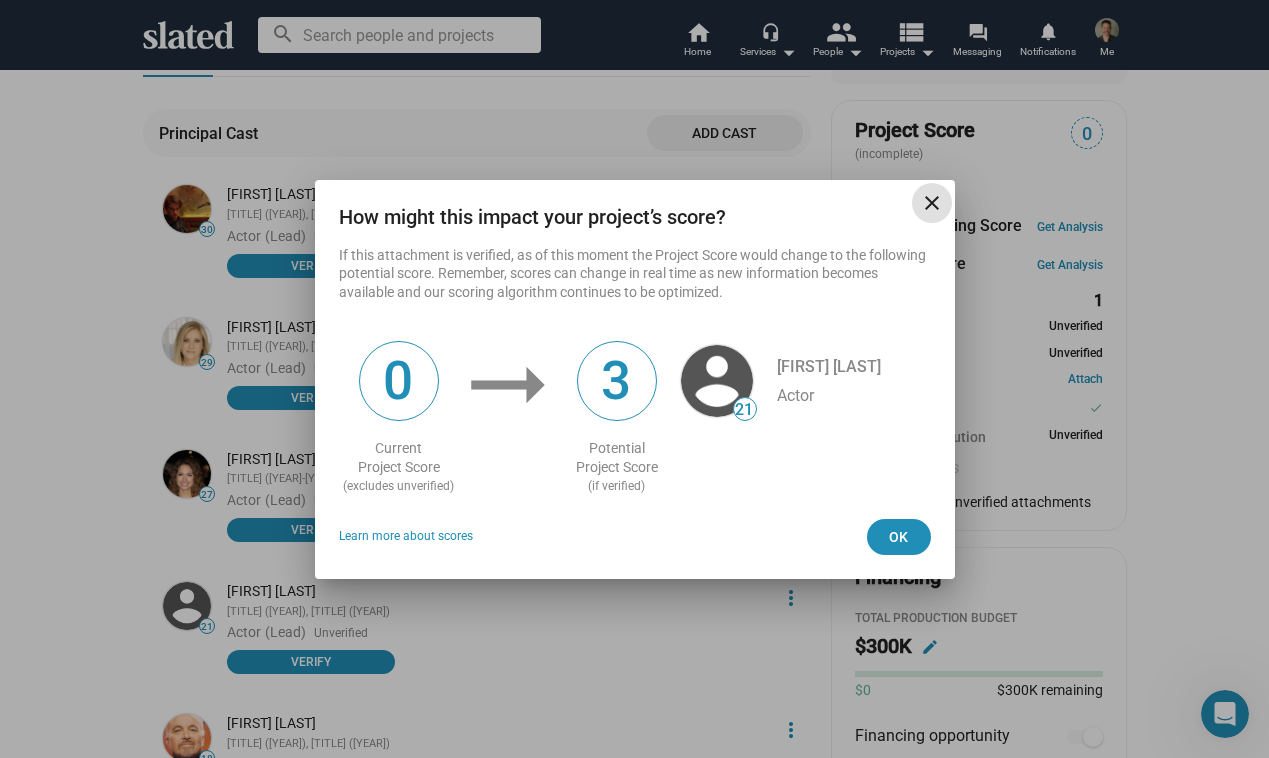 click on "close" at bounding box center (932, 203) 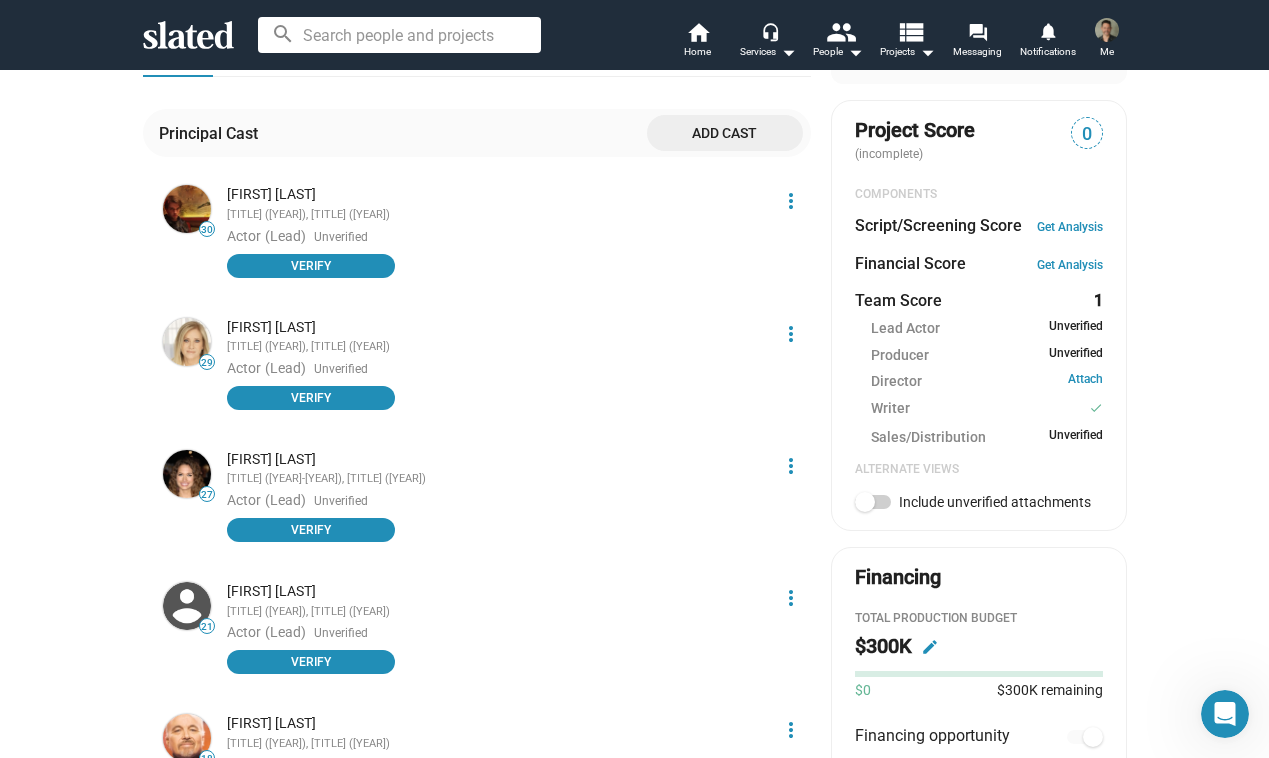 click on "more_vert" at bounding box center (791, 201) 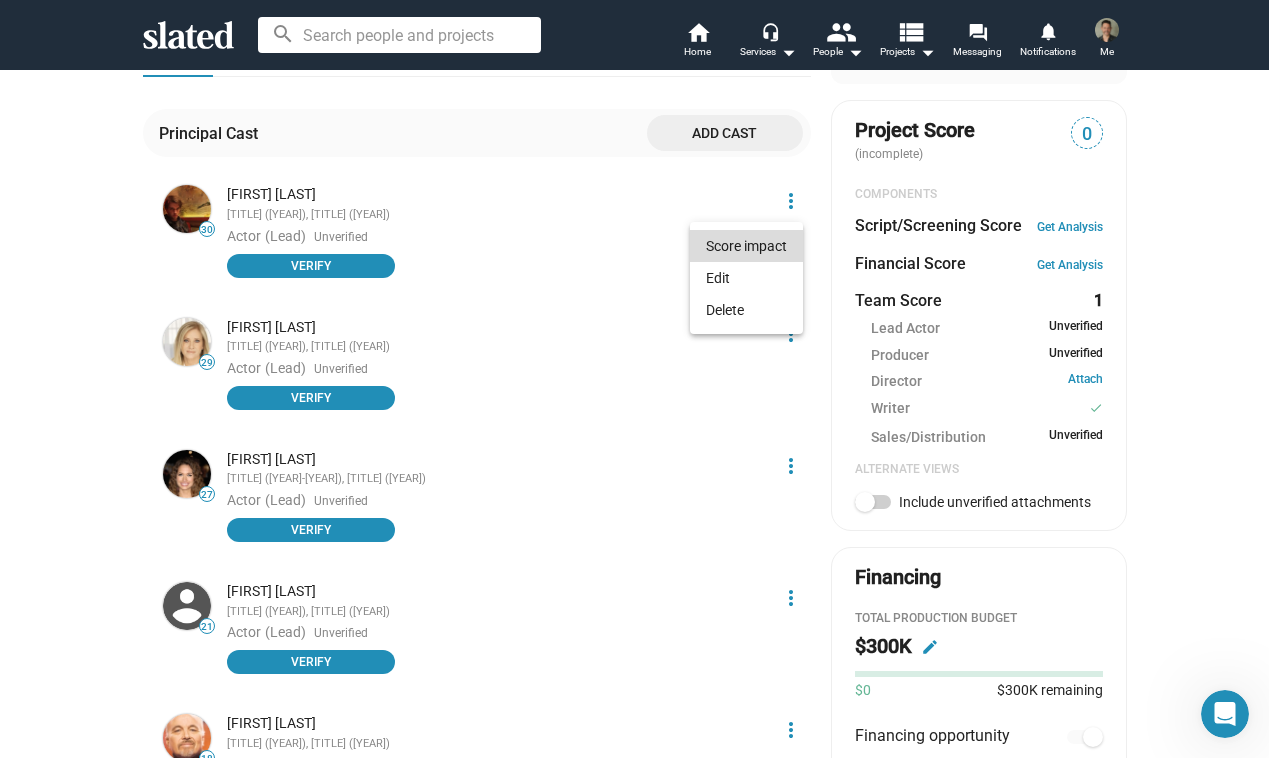 click on "Score impact" at bounding box center (746, 246) 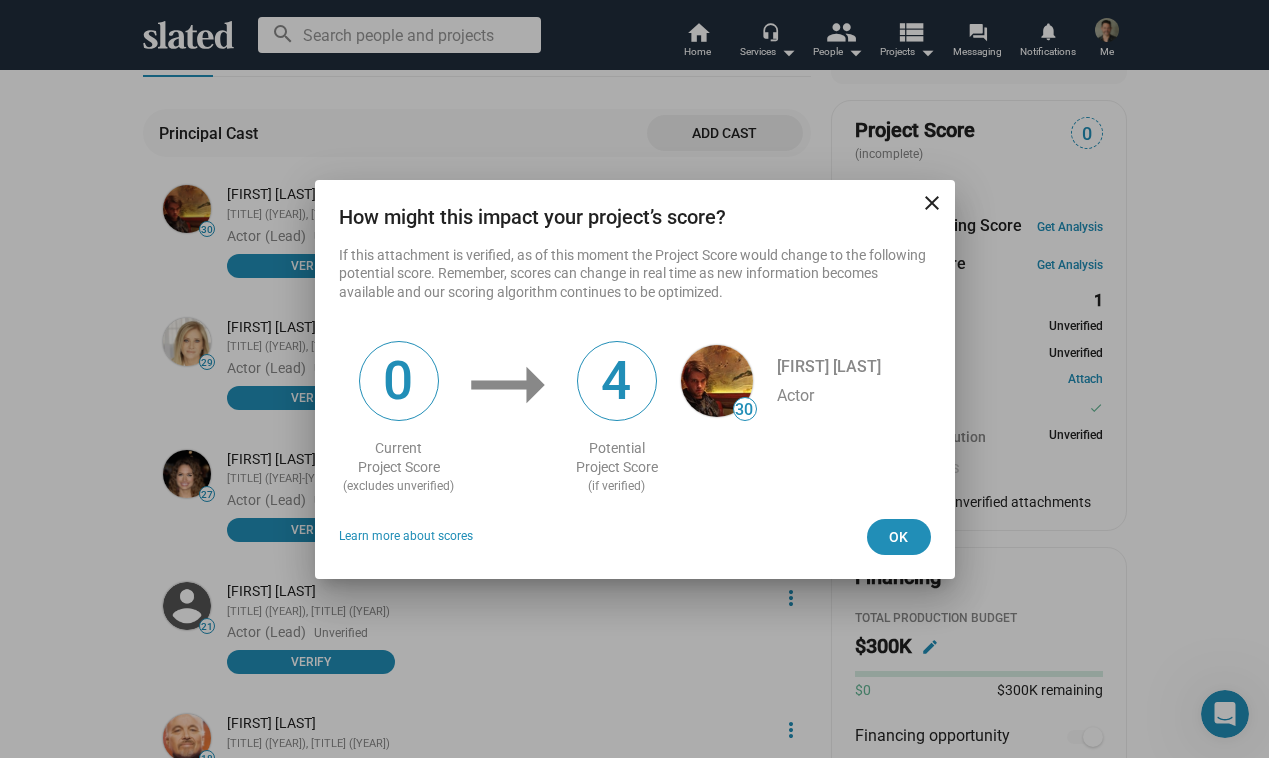 click on "How might this impact your project’s score?  close If this attachment is verified, as of this moment the Project Score would change to the following potential score. Remember, scores can change in real time as new information becomes available and our scoring algorithm continues to be optimized. 0 Current Project Score (excludes unverified) arrow_right_alt 4 Potential Project Score (if verified) 30 [FIRST] [LAST] Actor 30 [FIRST] [LAST] Actor Learn more about scores Ok" at bounding box center [634, 379] 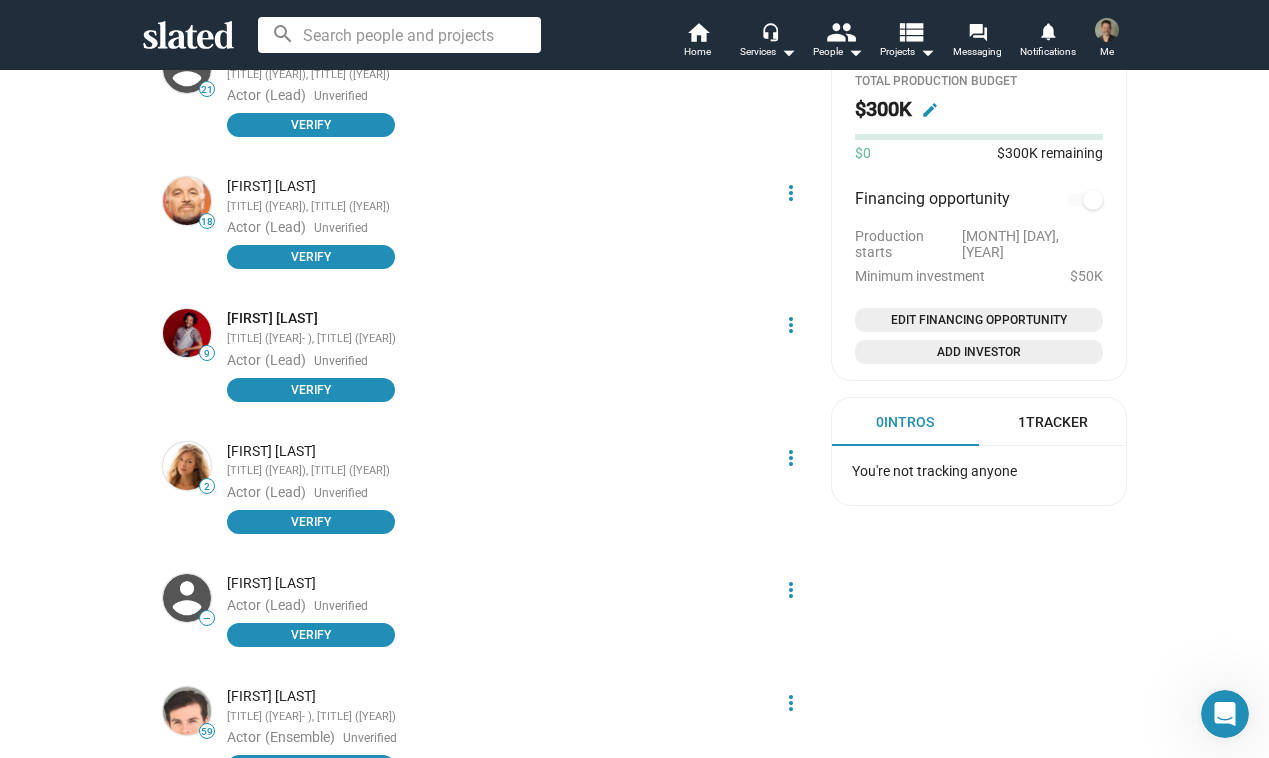 scroll, scrollTop: 1227, scrollLeft: 0, axis: vertical 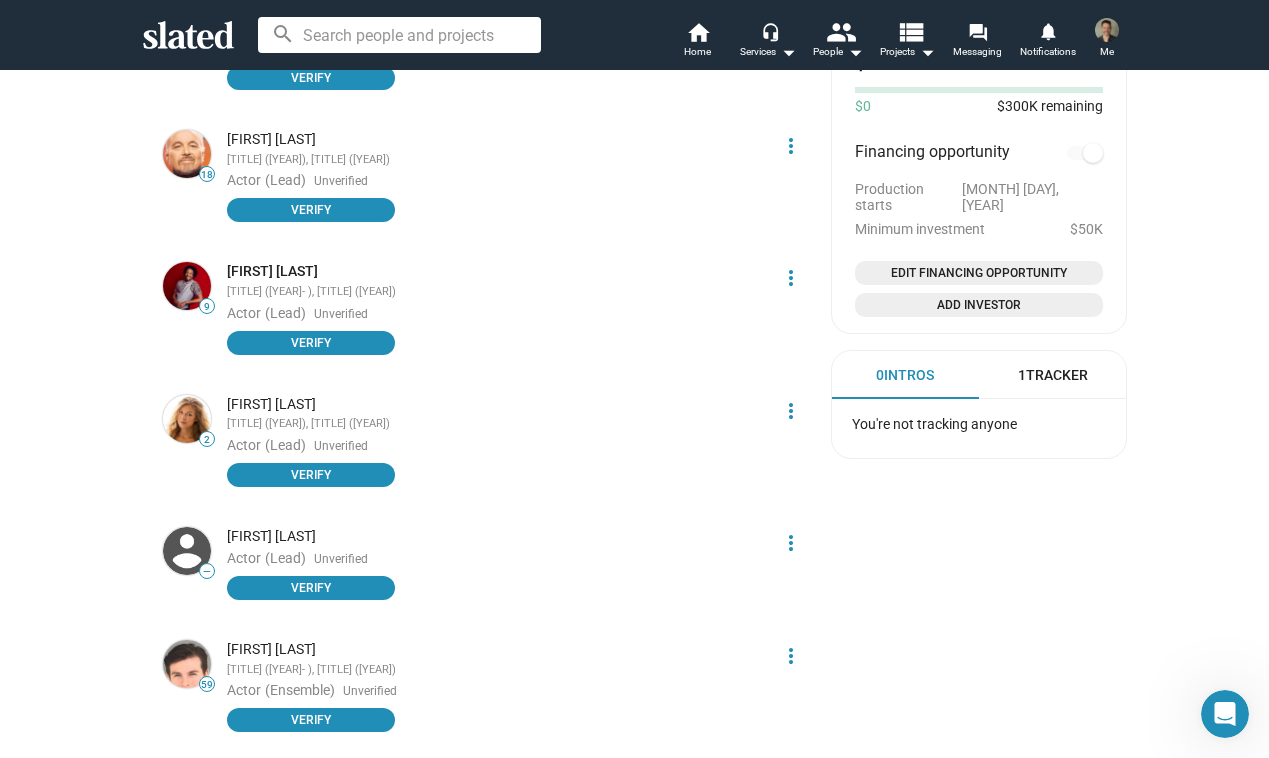 click on "1  Tracker" at bounding box center (1053, 375) 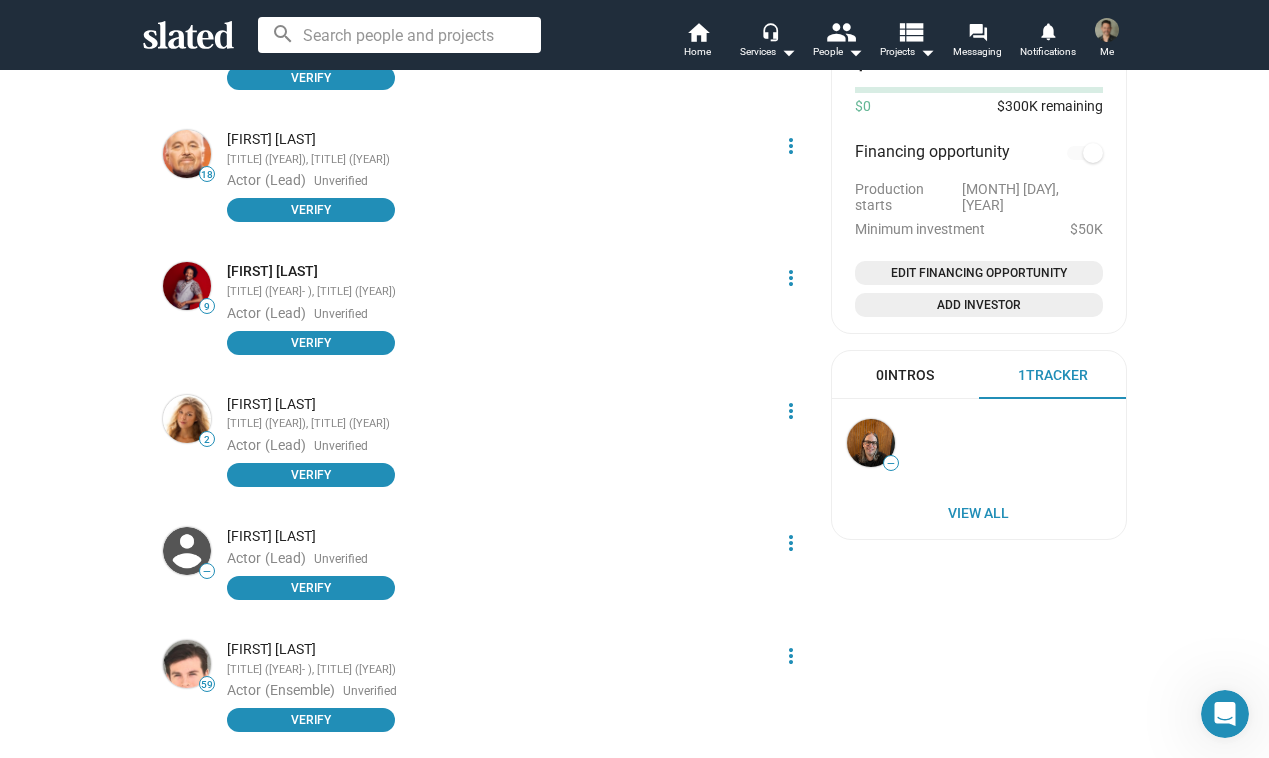 click on "0  Intros" at bounding box center (905, 375) 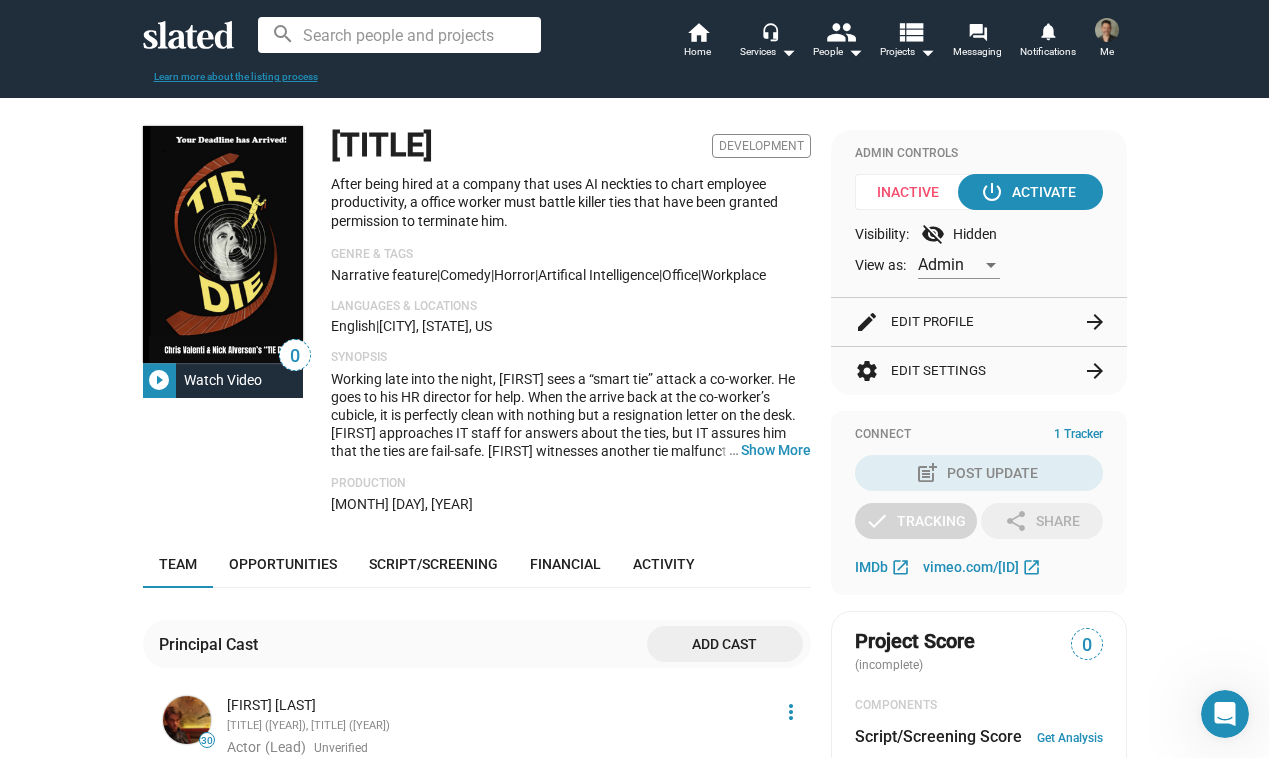 scroll, scrollTop: 137, scrollLeft: 0, axis: vertical 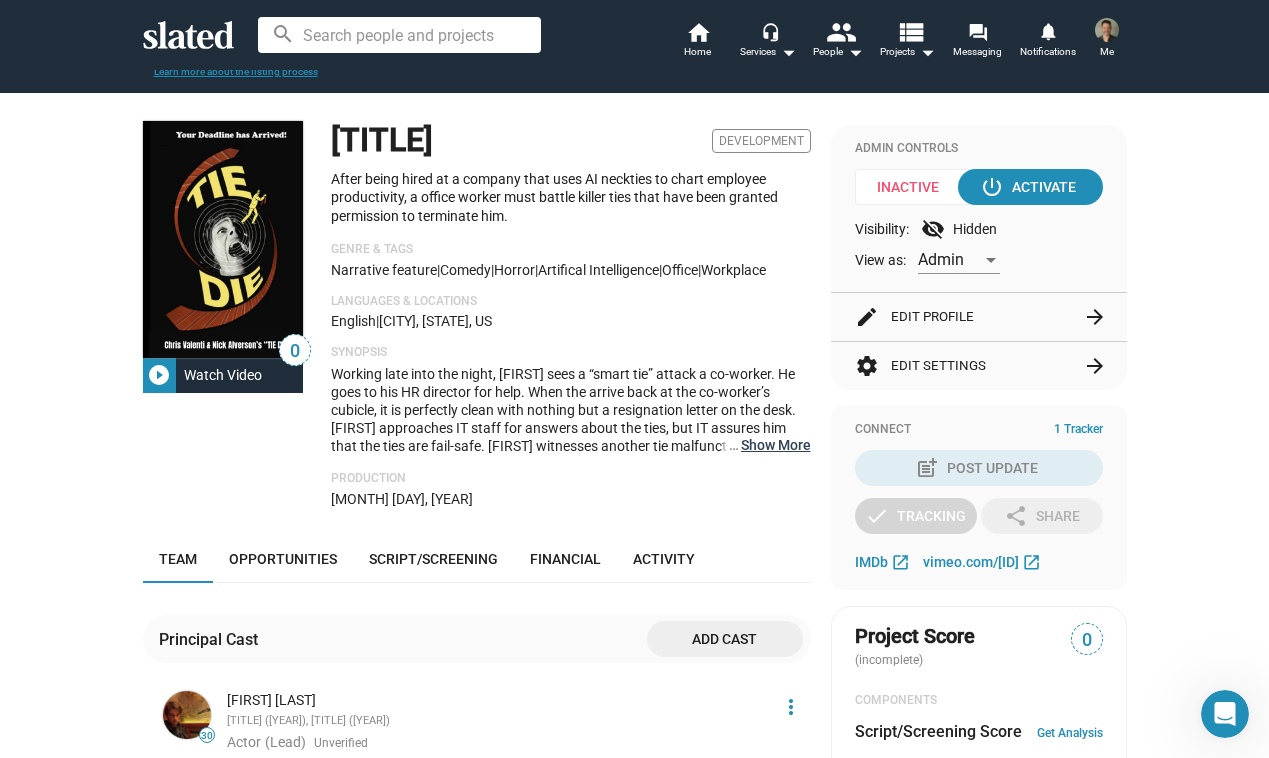 click on "… Show More" at bounding box center (776, 445) 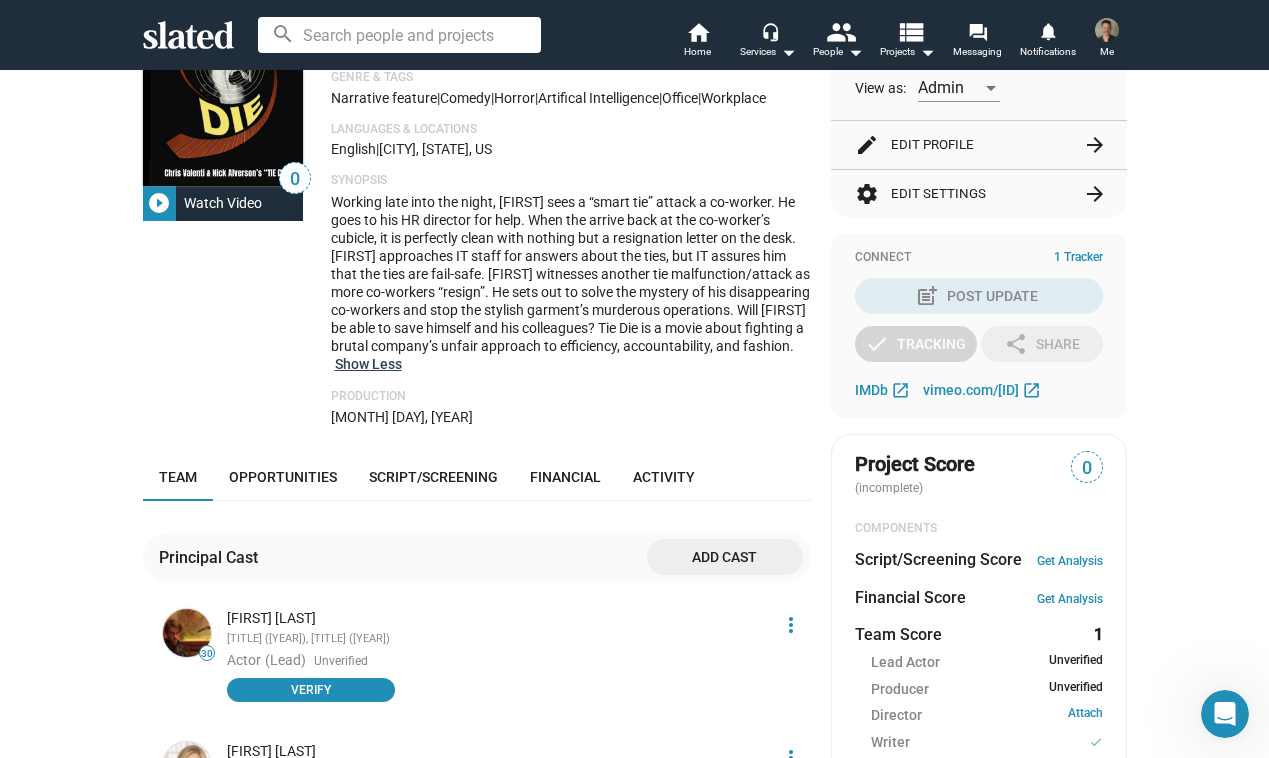 scroll, scrollTop: 325, scrollLeft: 0, axis: vertical 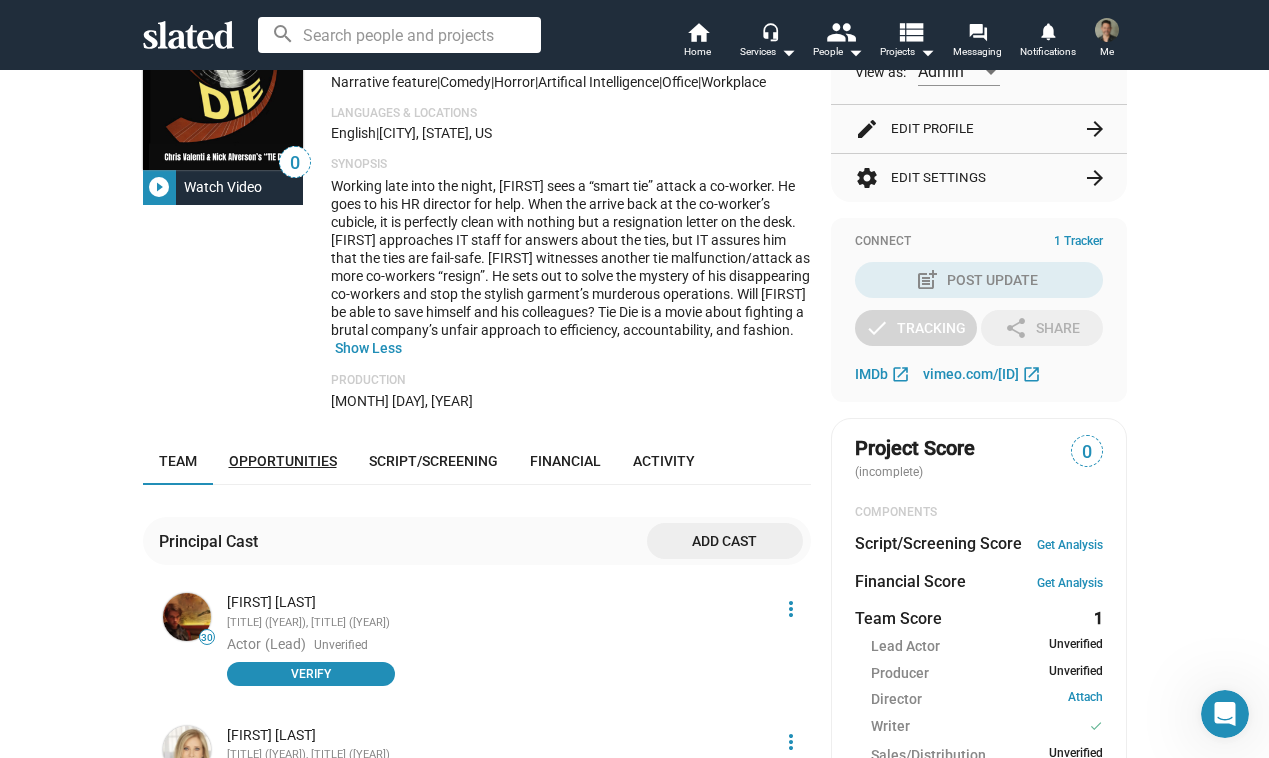 click on "Opportunities" at bounding box center [283, 461] 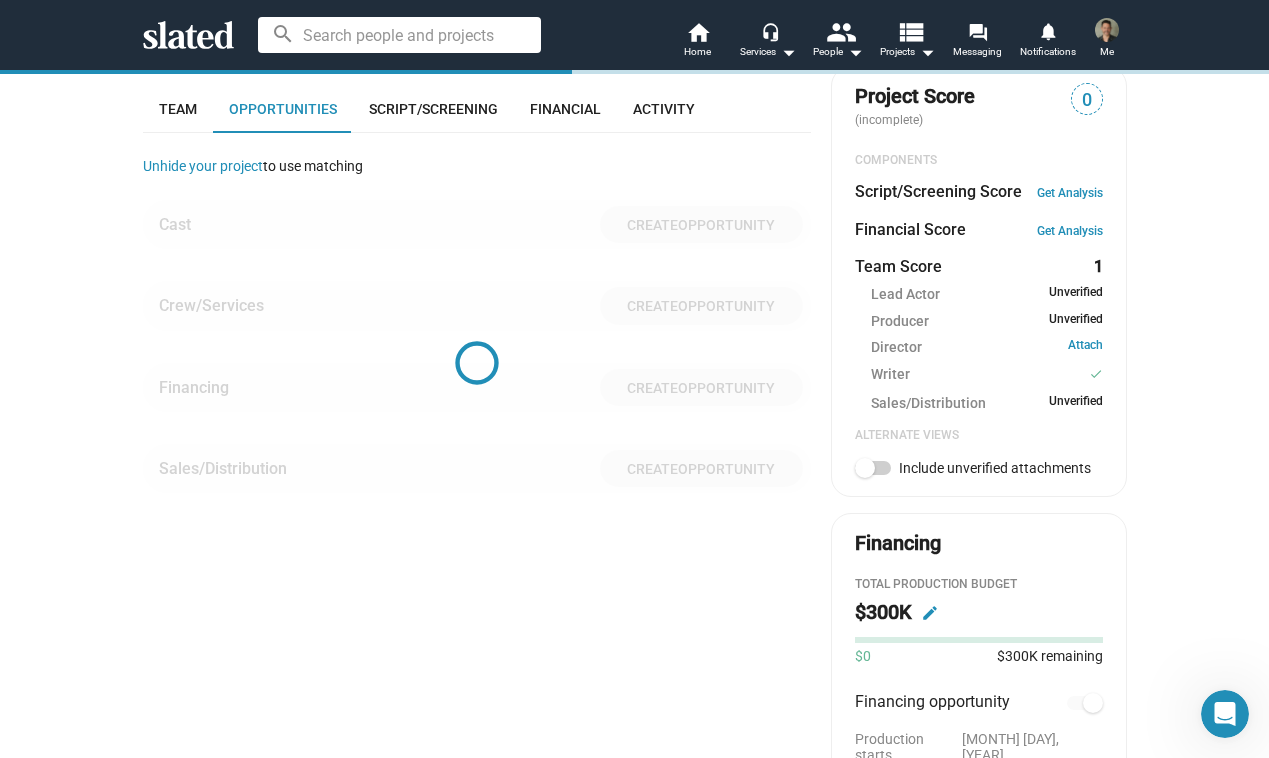 scroll, scrollTop: 731, scrollLeft: 0, axis: vertical 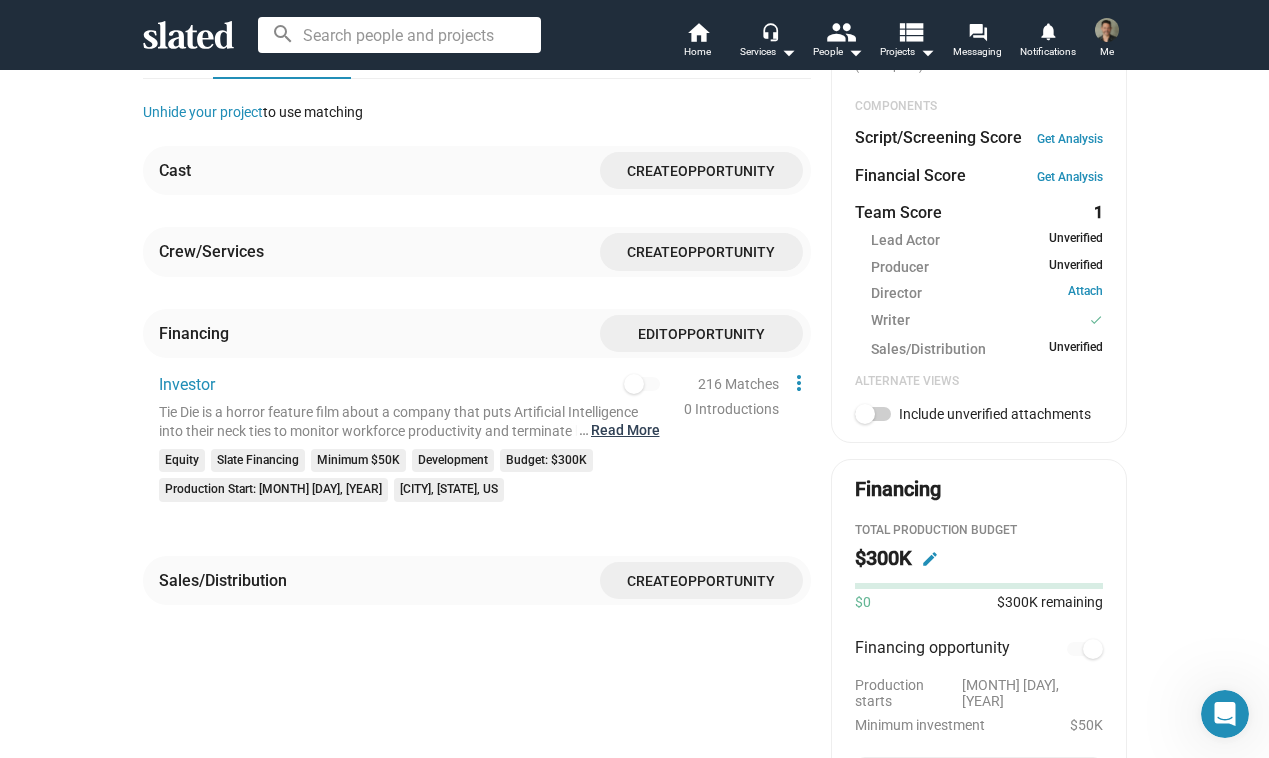 click on "… Read More" at bounding box center (625, 430) 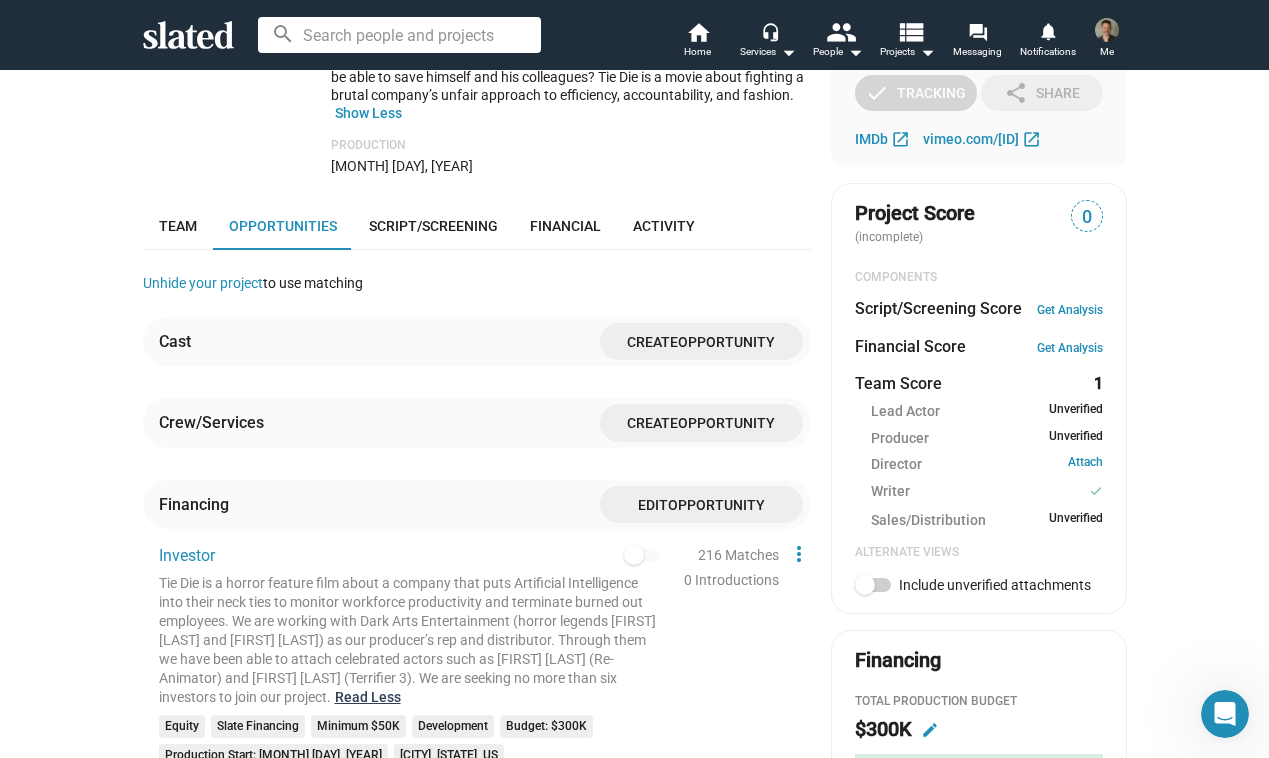 scroll, scrollTop: 670, scrollLeft: 0, axis: vertical 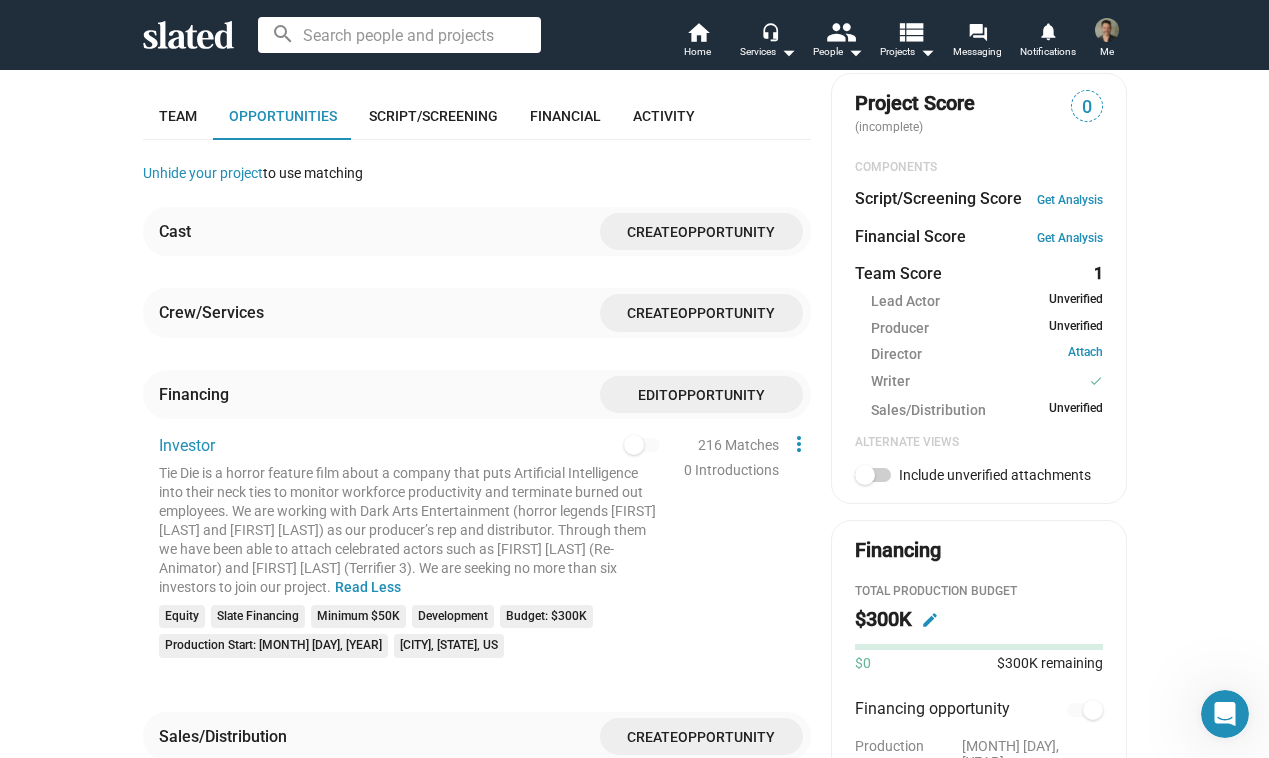click at bounding box center (873, 475) 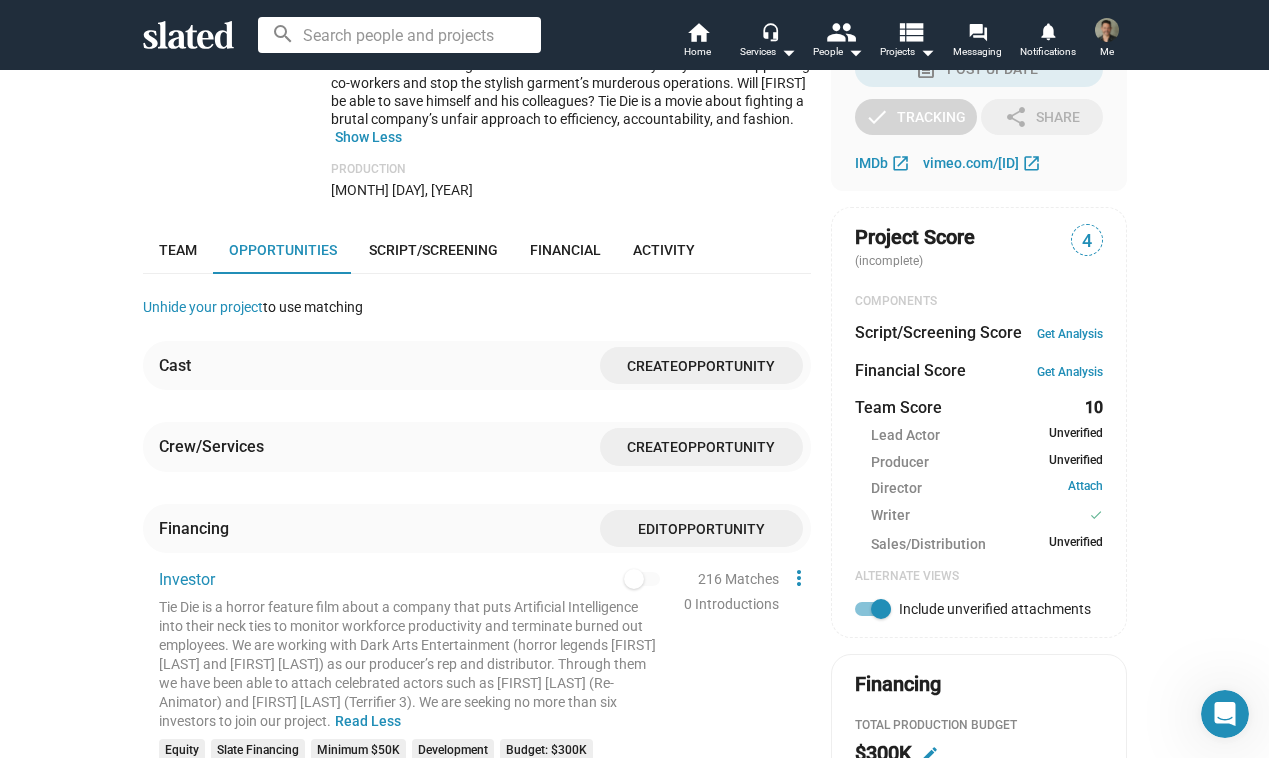 scroll, scrollTop: 536, scrollLeft: 0, axis: vertical 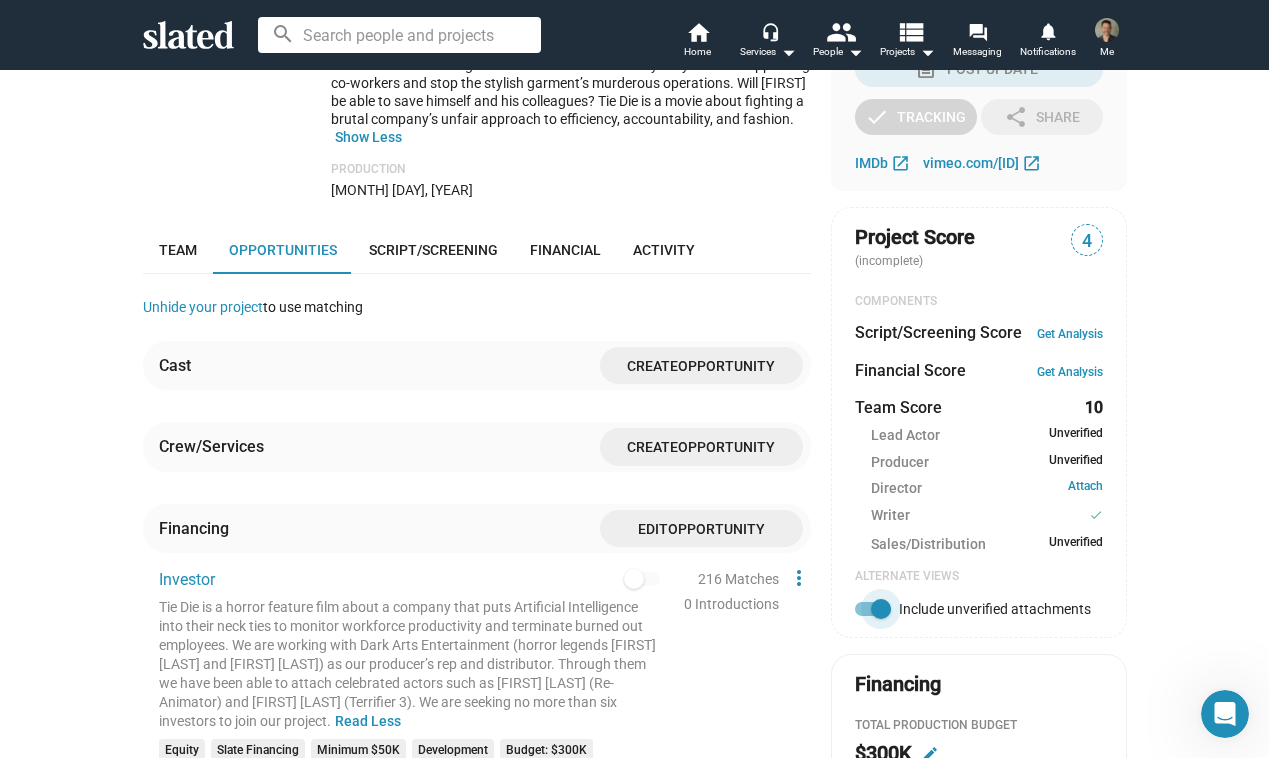 click at bounding box center [881, 609] 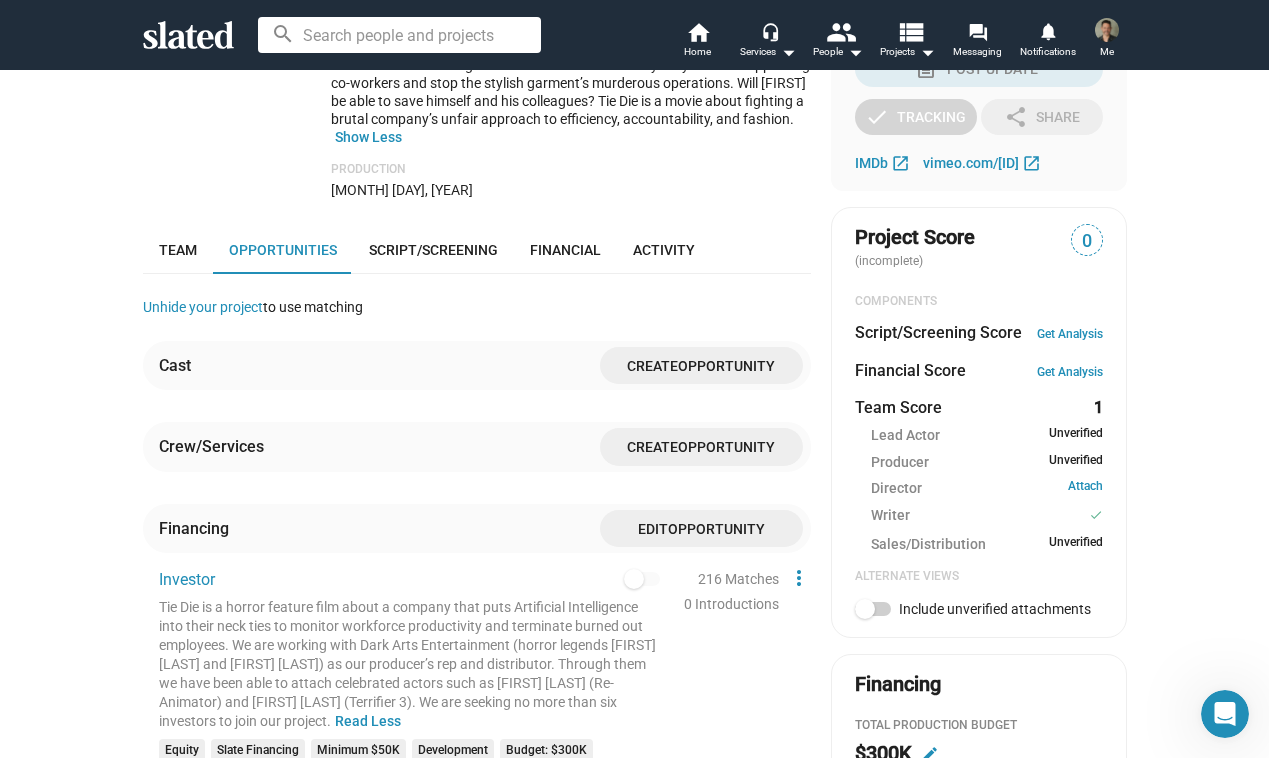 click at bounding box center [865, 609] 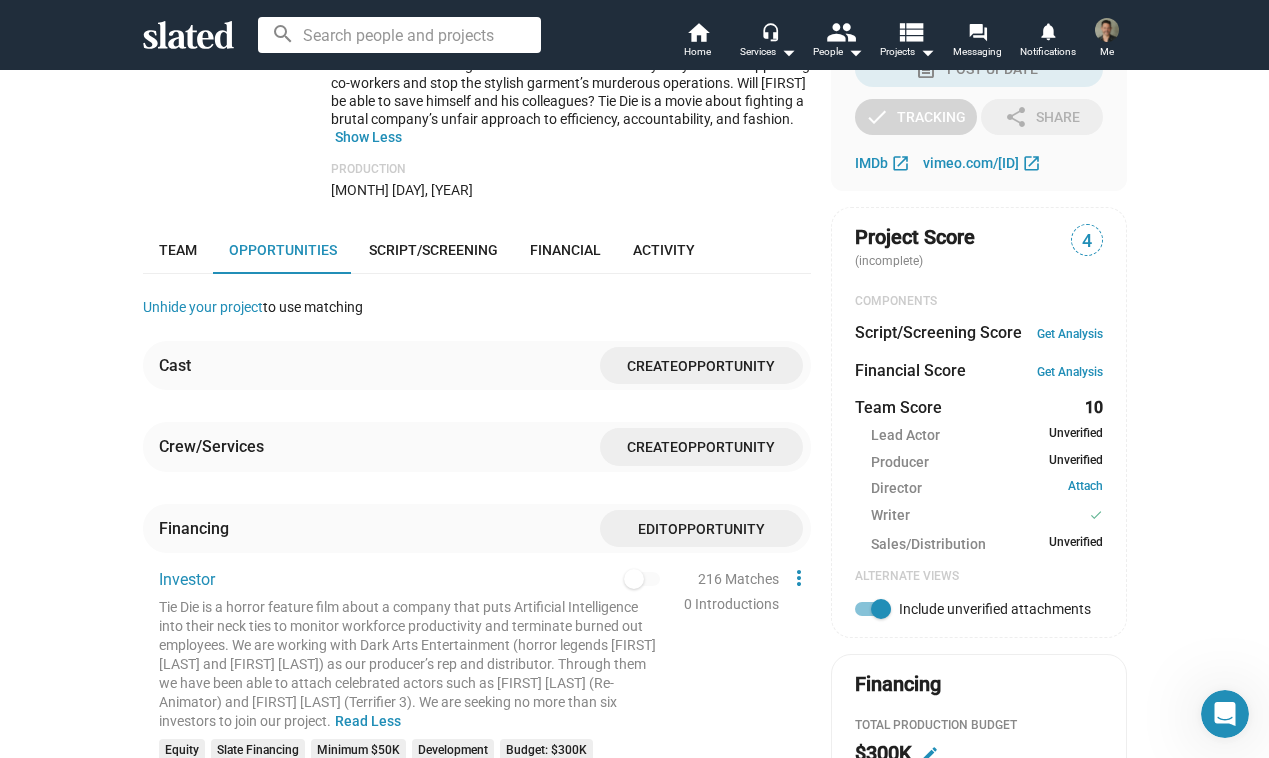 click on "4" at bounding box center (1087, 241) 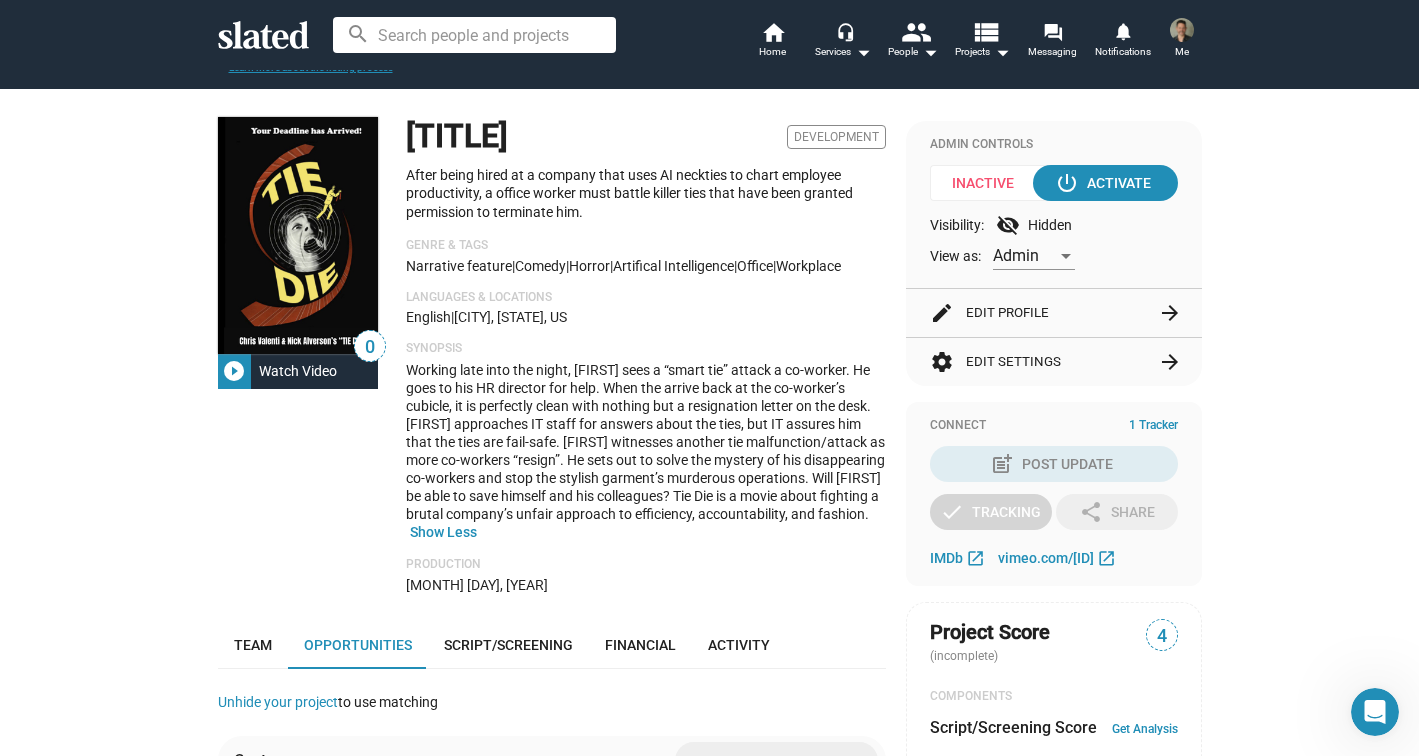 scroll, scrollTop: 412, scrollLeft: 0, axis: vertical 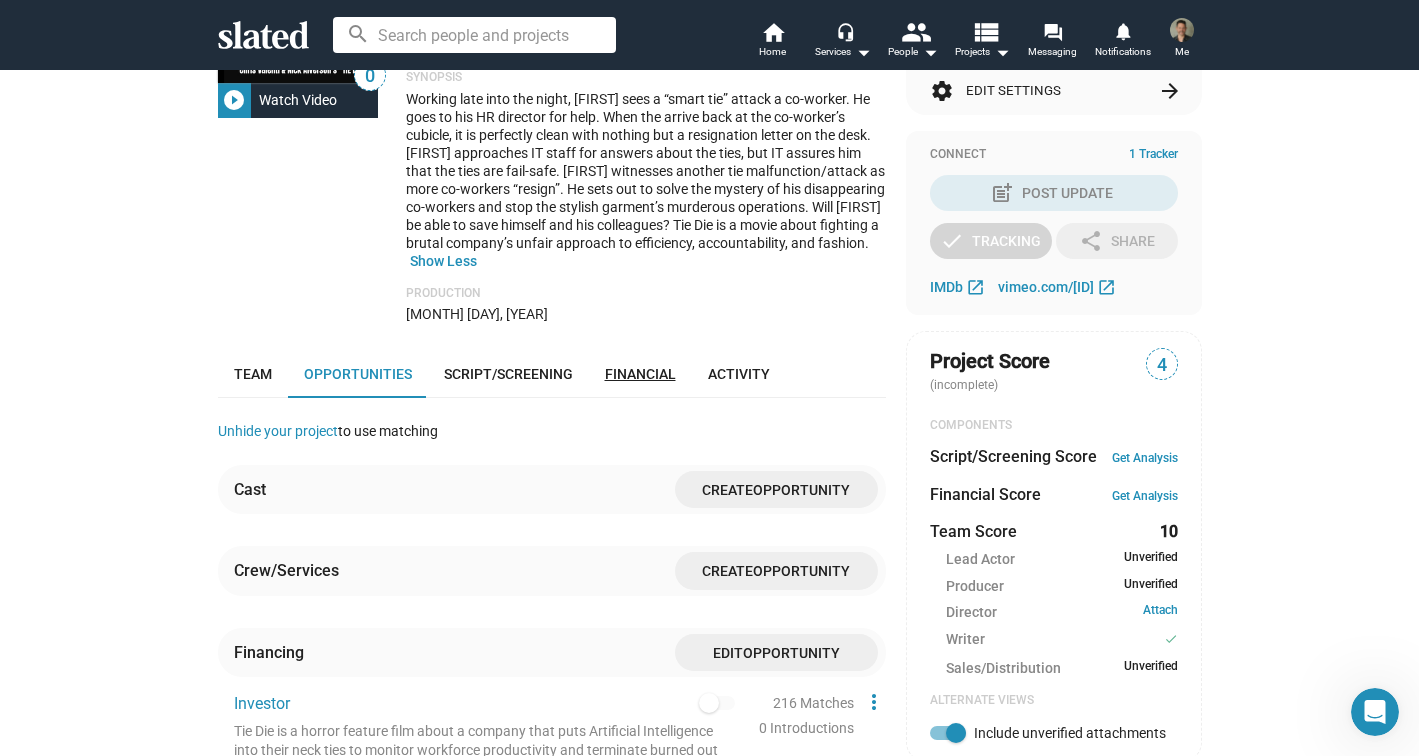 click on "Financial" at bounding box center (640, 374) 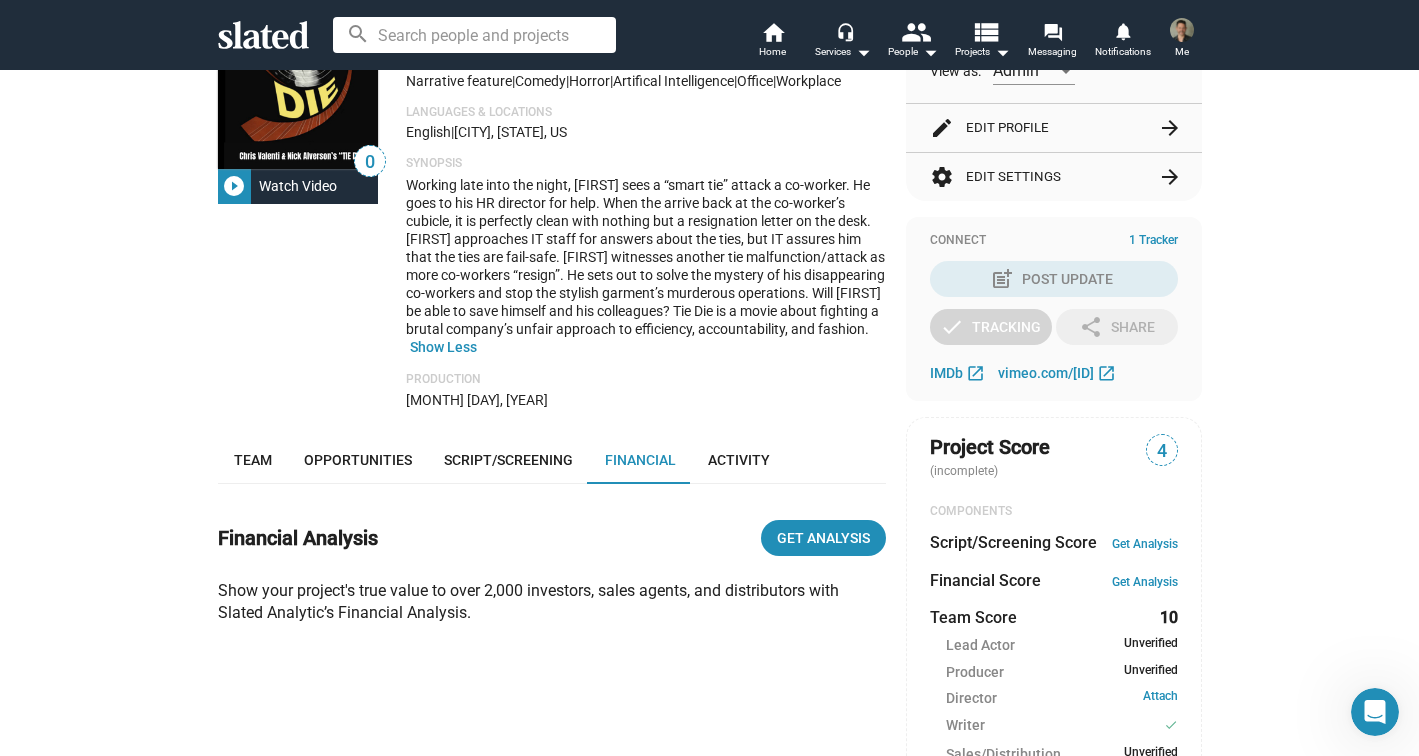 scroll, scrollTop: 246, scrollLeft: 0, axis: vertical 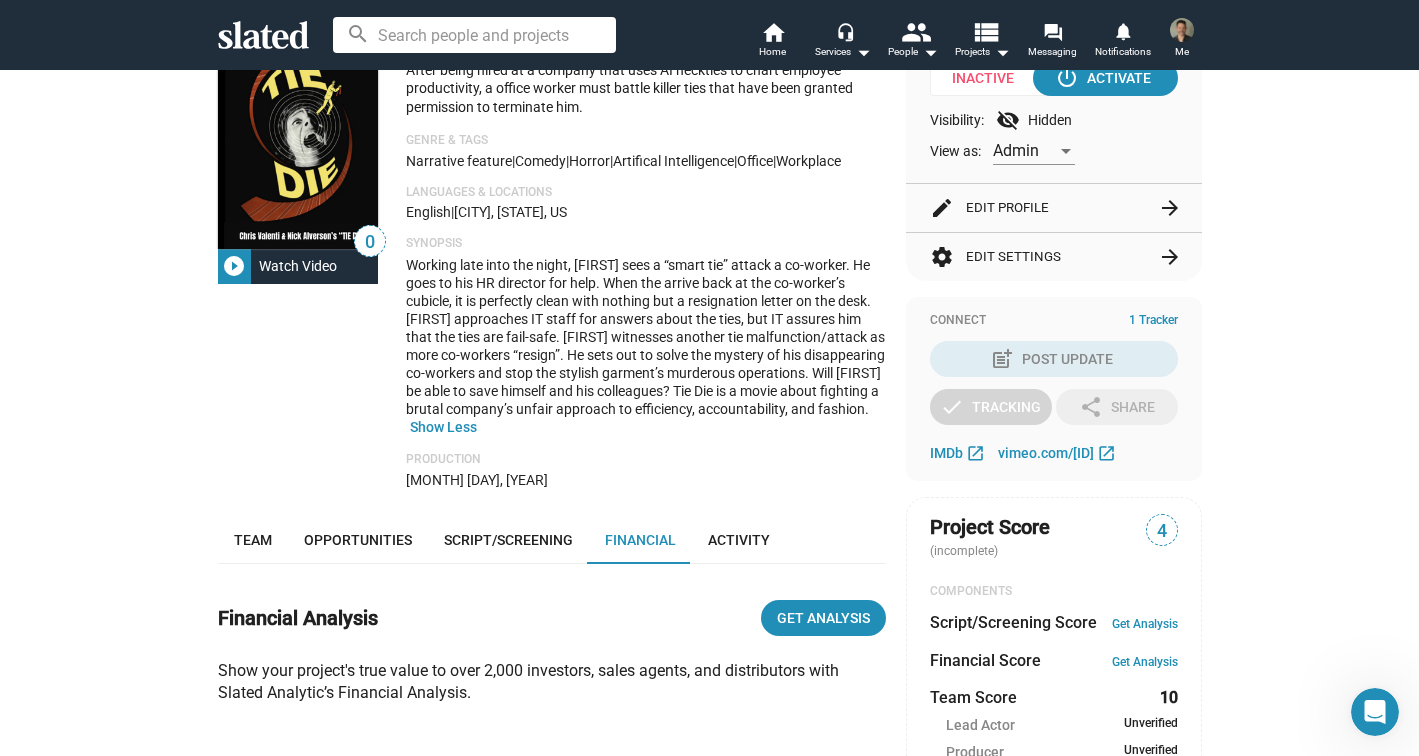 click on "Admin" at bounding box center (1025, 151) 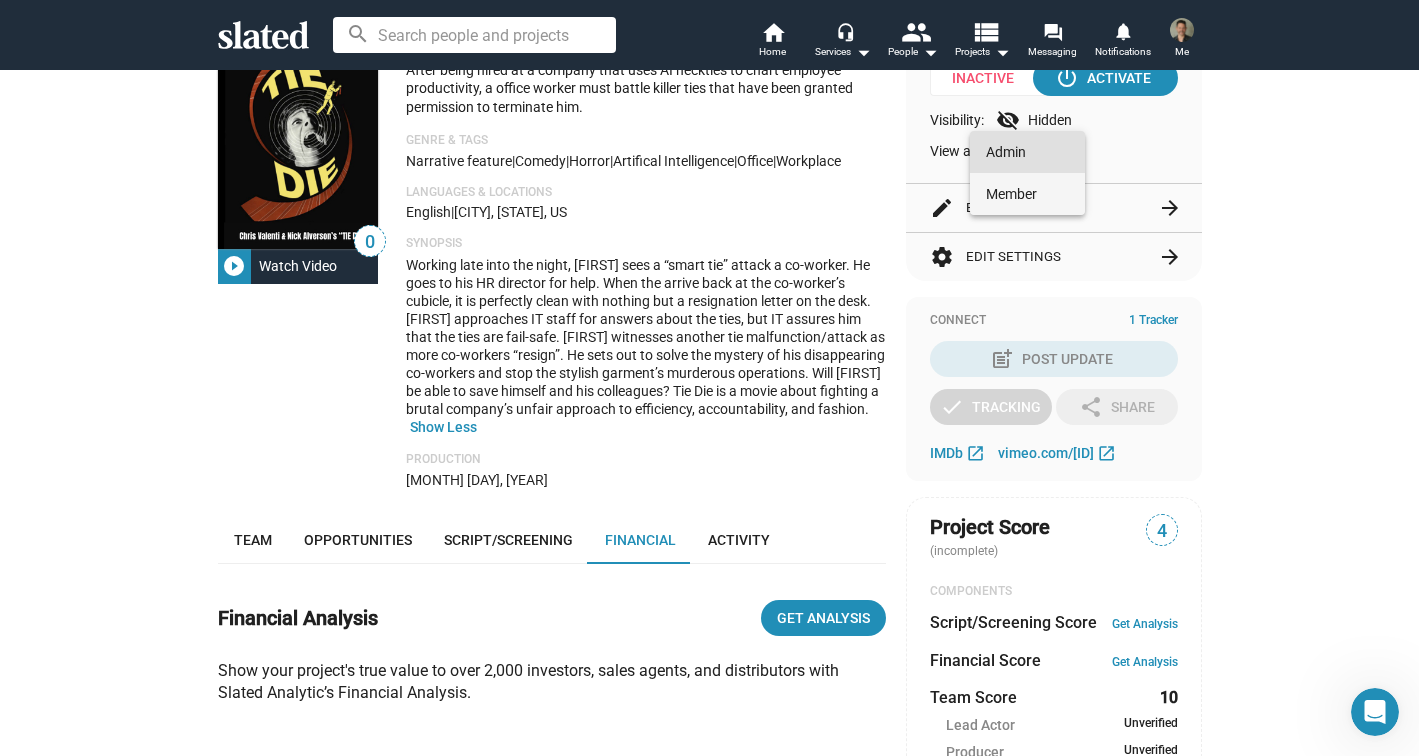 click on "Member" at bounding box center [1027, 194] 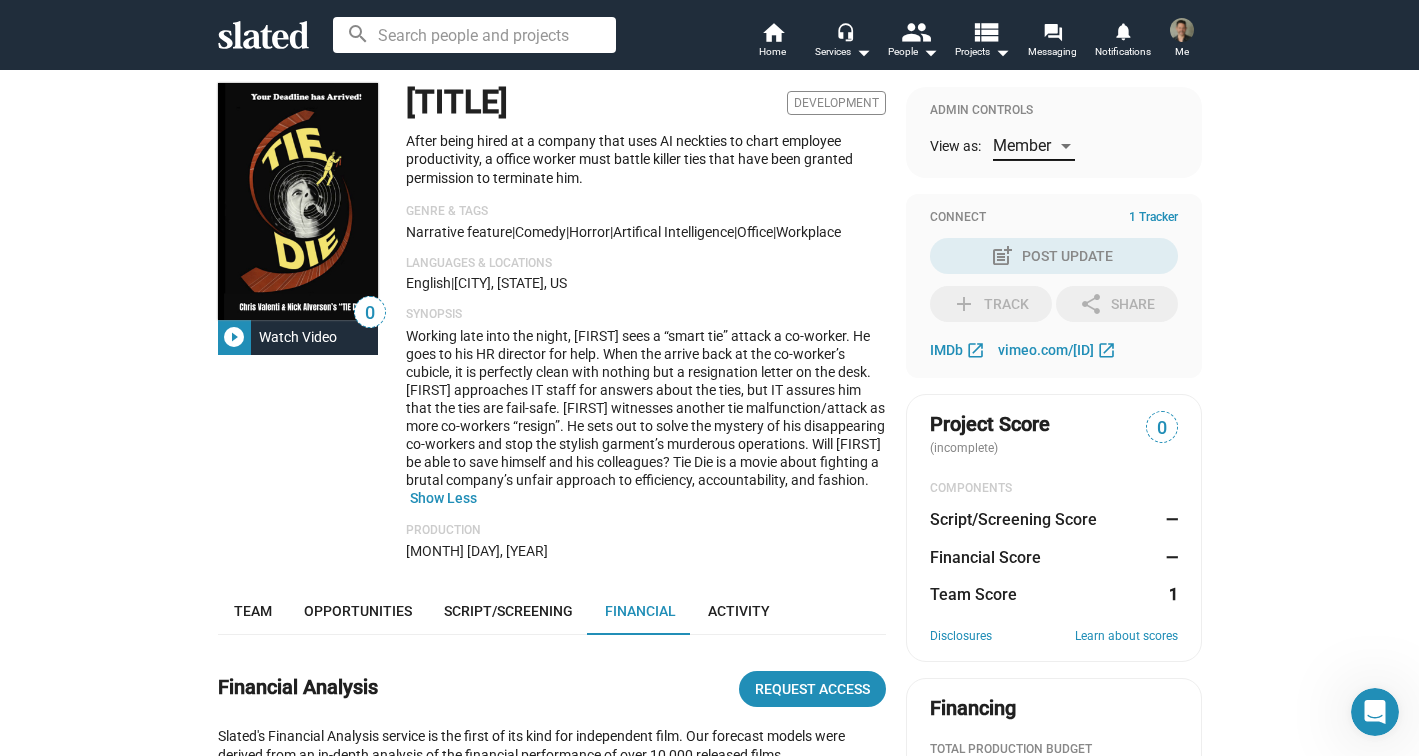 scroll, scrollTop: 170, scrollLeft: 0, axis: vertical 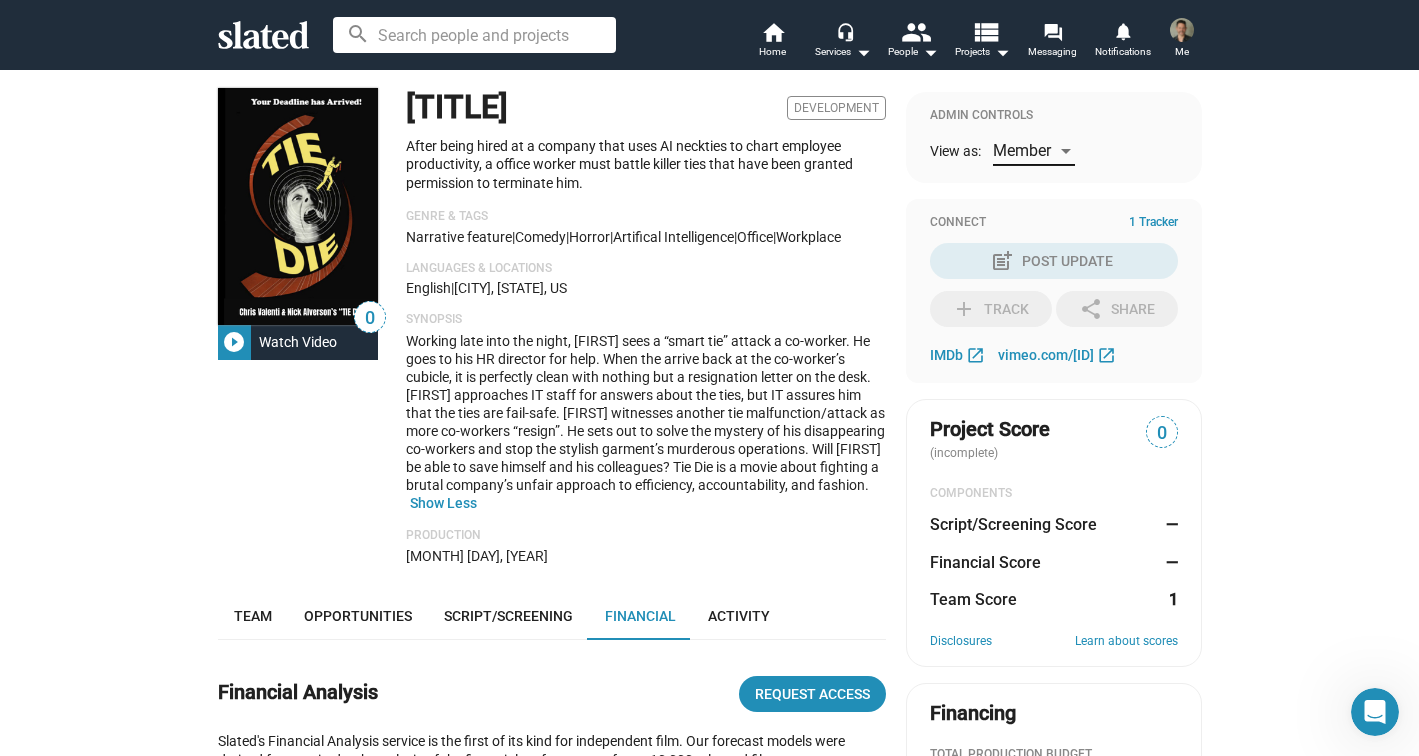 click at bounding box center (1066, 151) 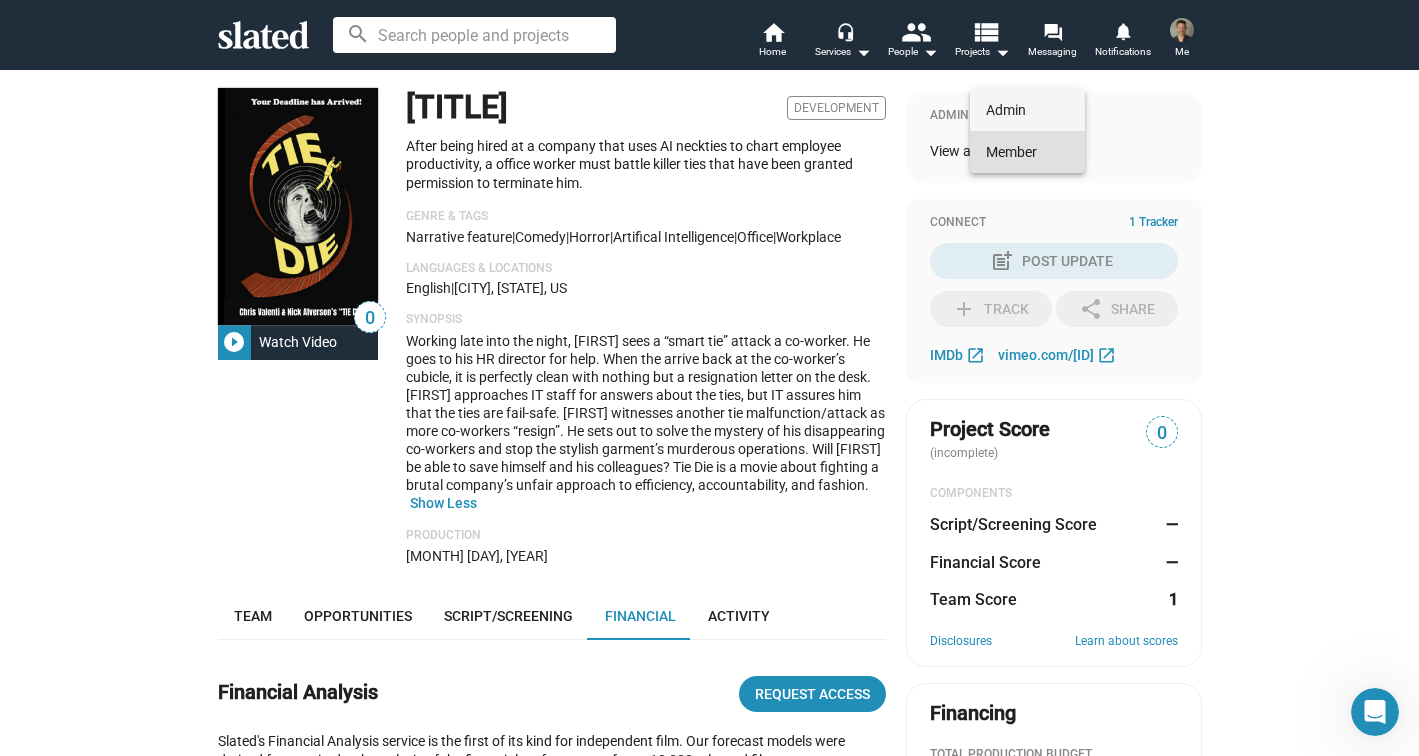 click on "Admin" at bounding box center [1027, 110] 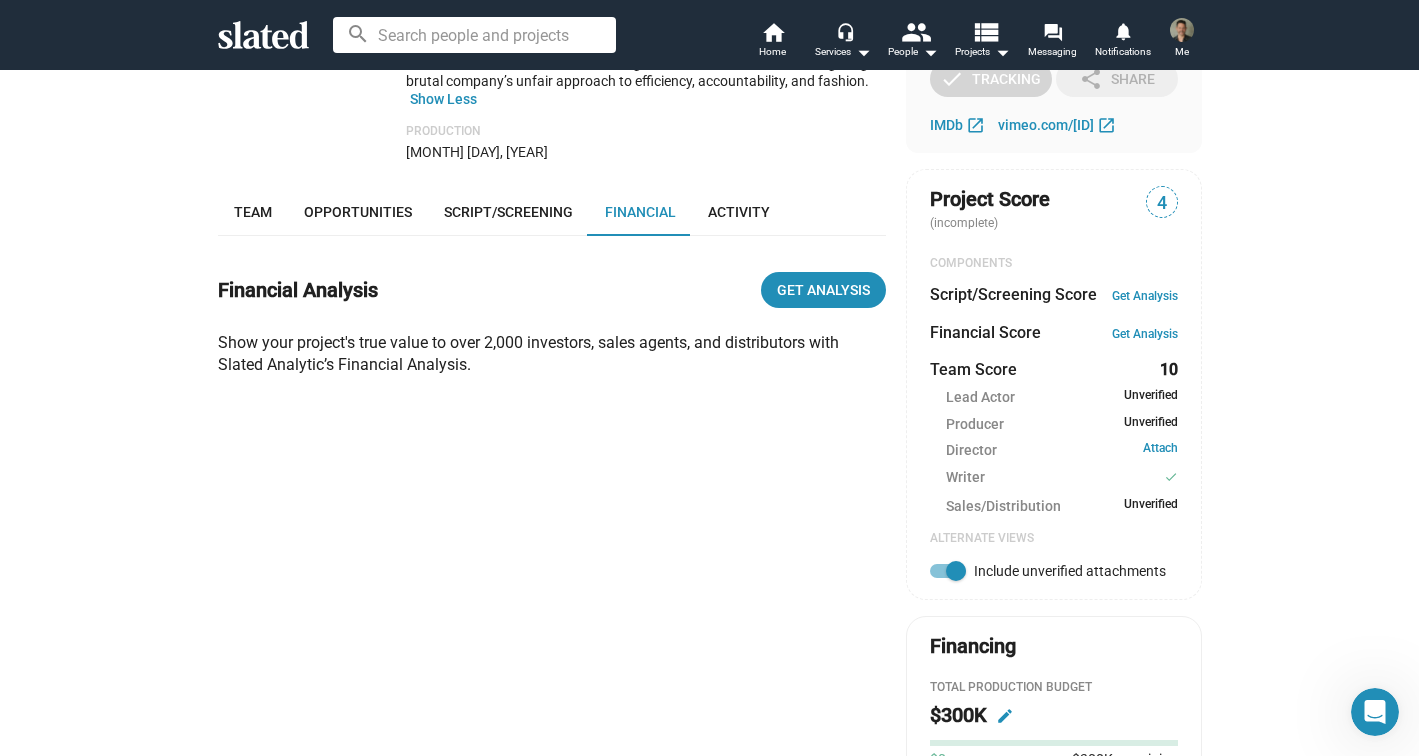scroll, scrollTop: 575, scrollLeft: 0, axis: vertical 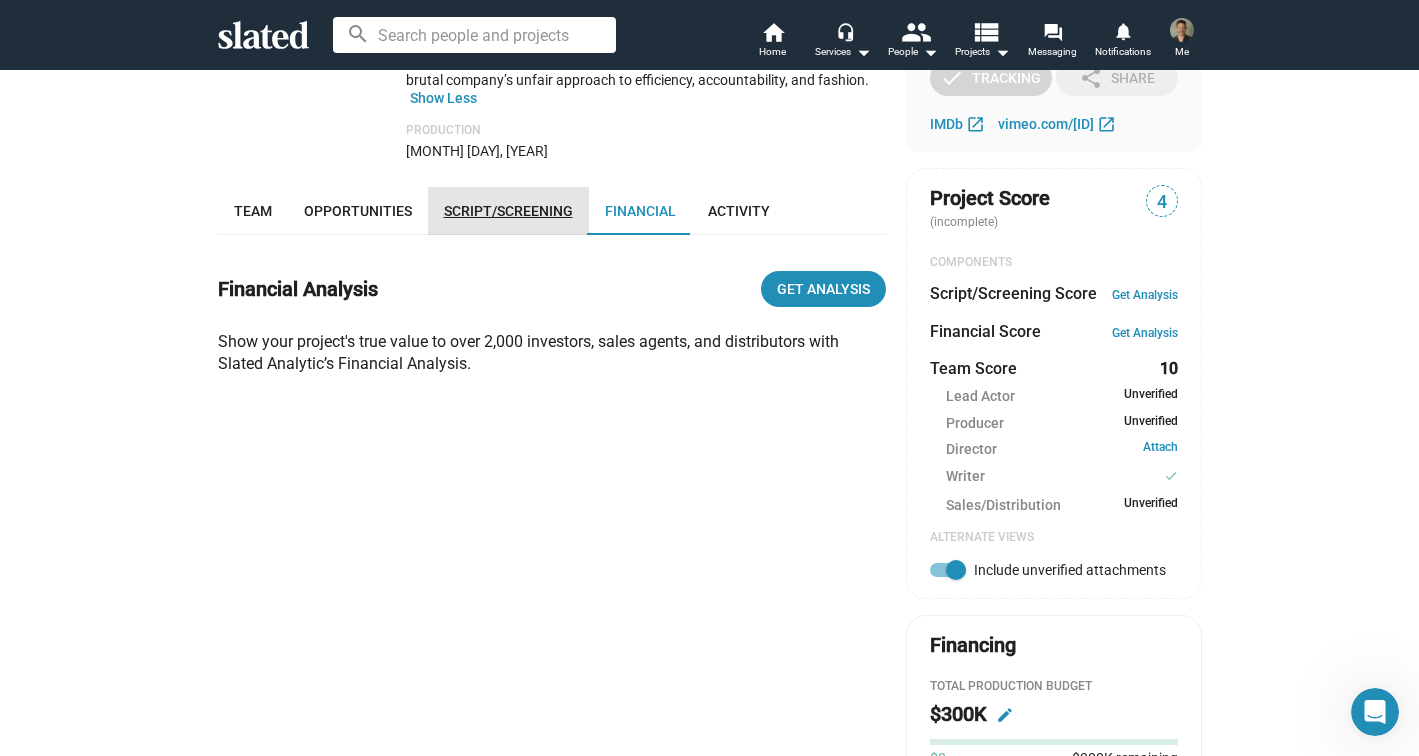 click on "Script/Screening" at bounding box center [508, 211] 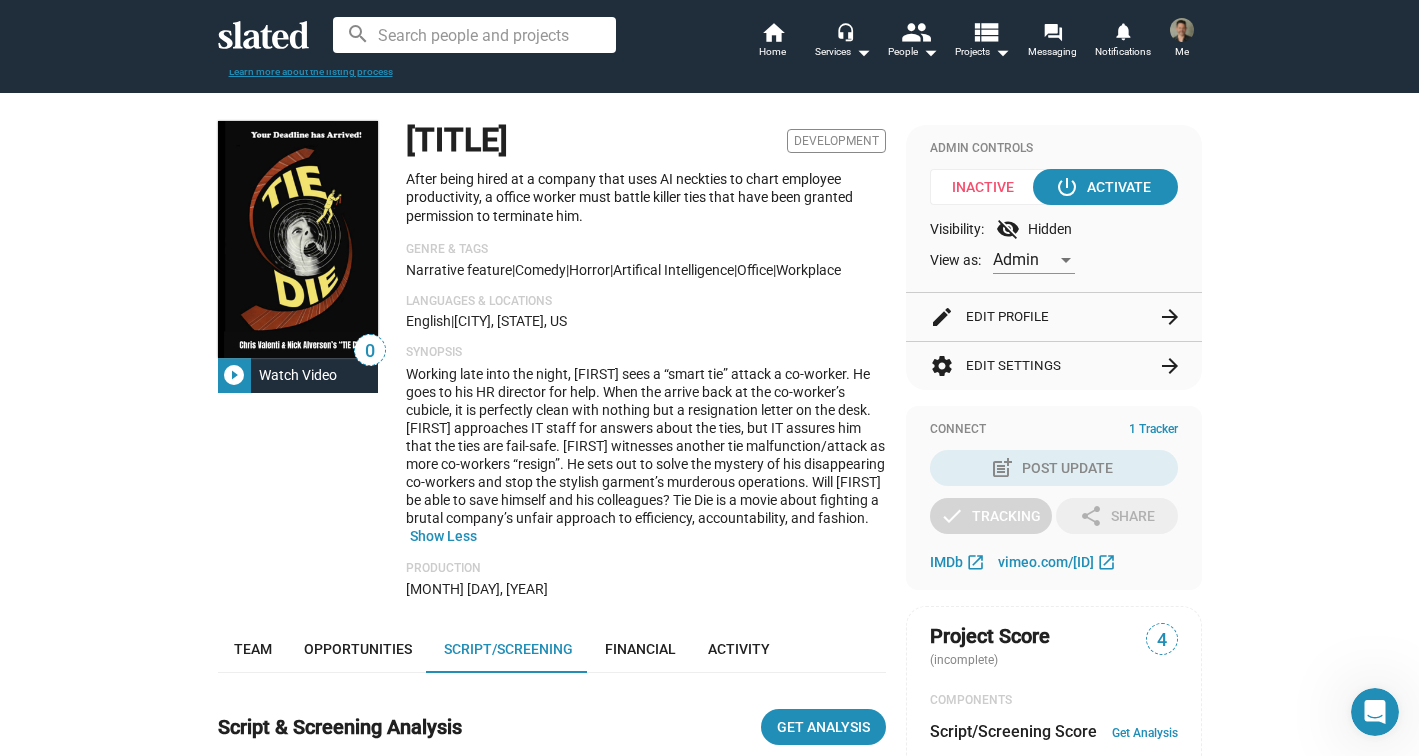 scroll, scrollTop: 134, scrollLeft: 0, axis: vertical 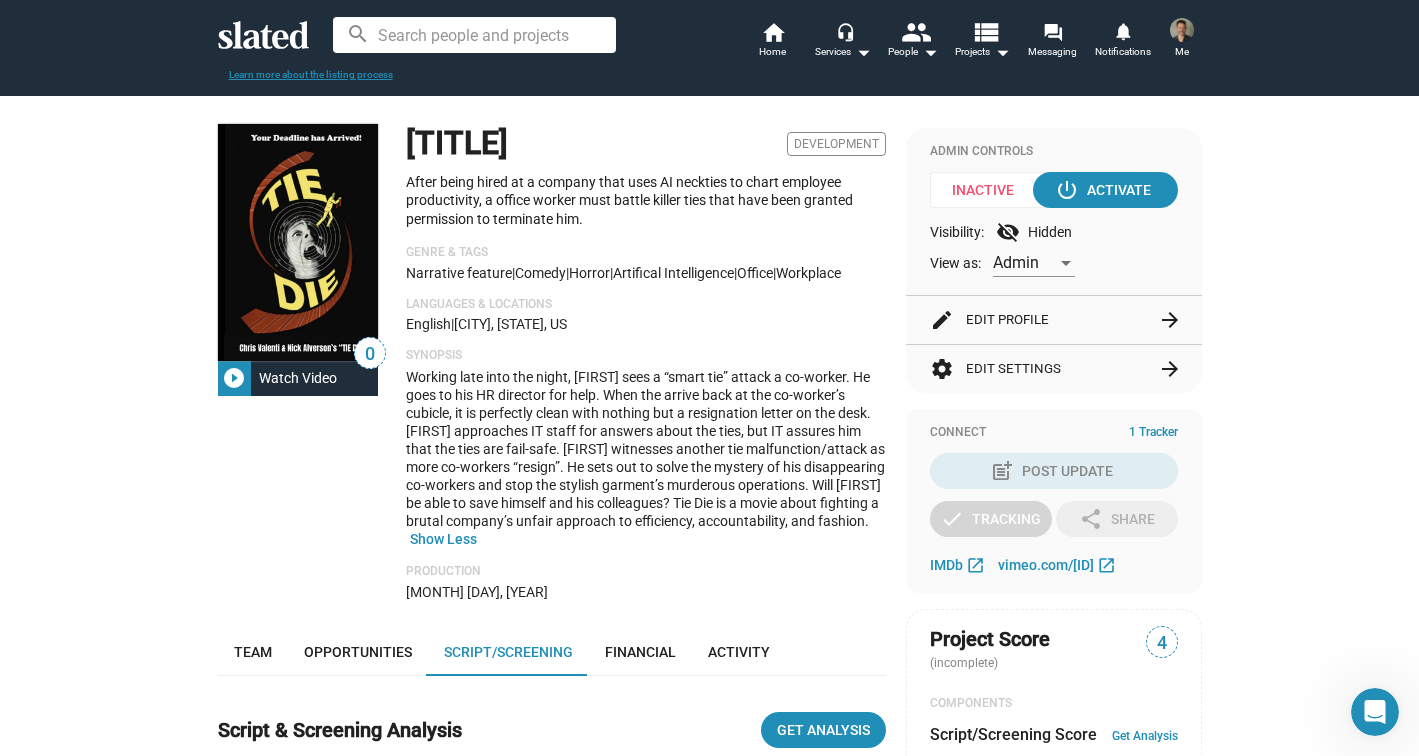 click on "[TITLE]" at bounding box center [457, 143] 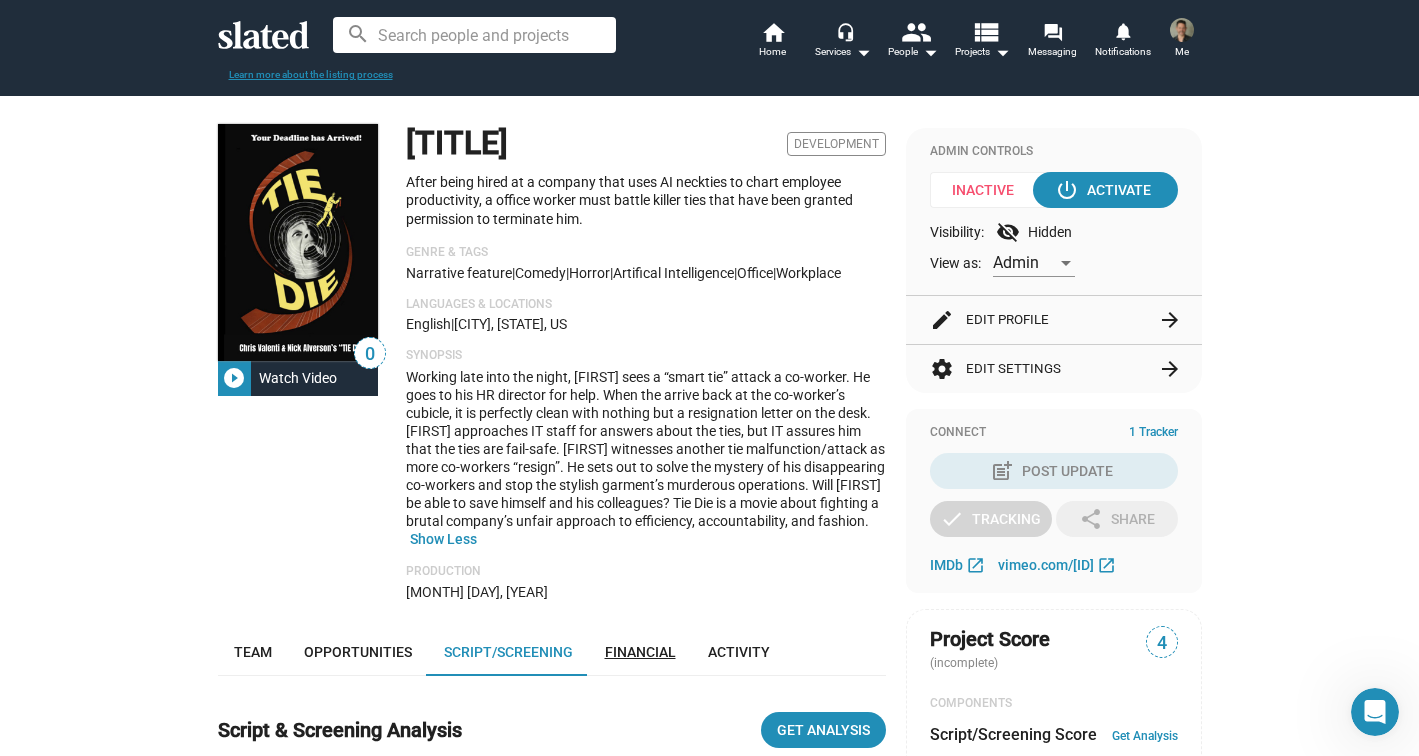 click on "Financial" at bounding box center [640, 652] 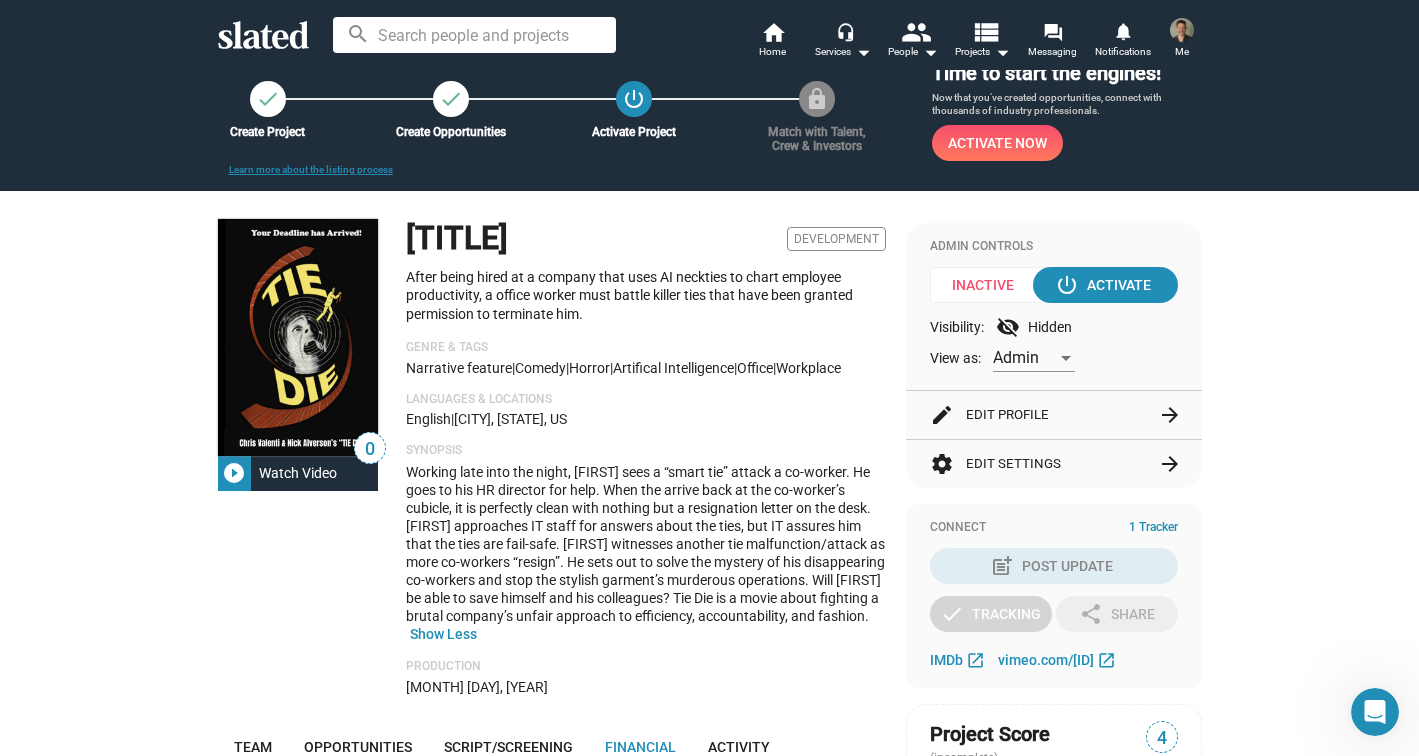 scroll, scrollTop: 37, scrollLeft: 0, axis: vertical 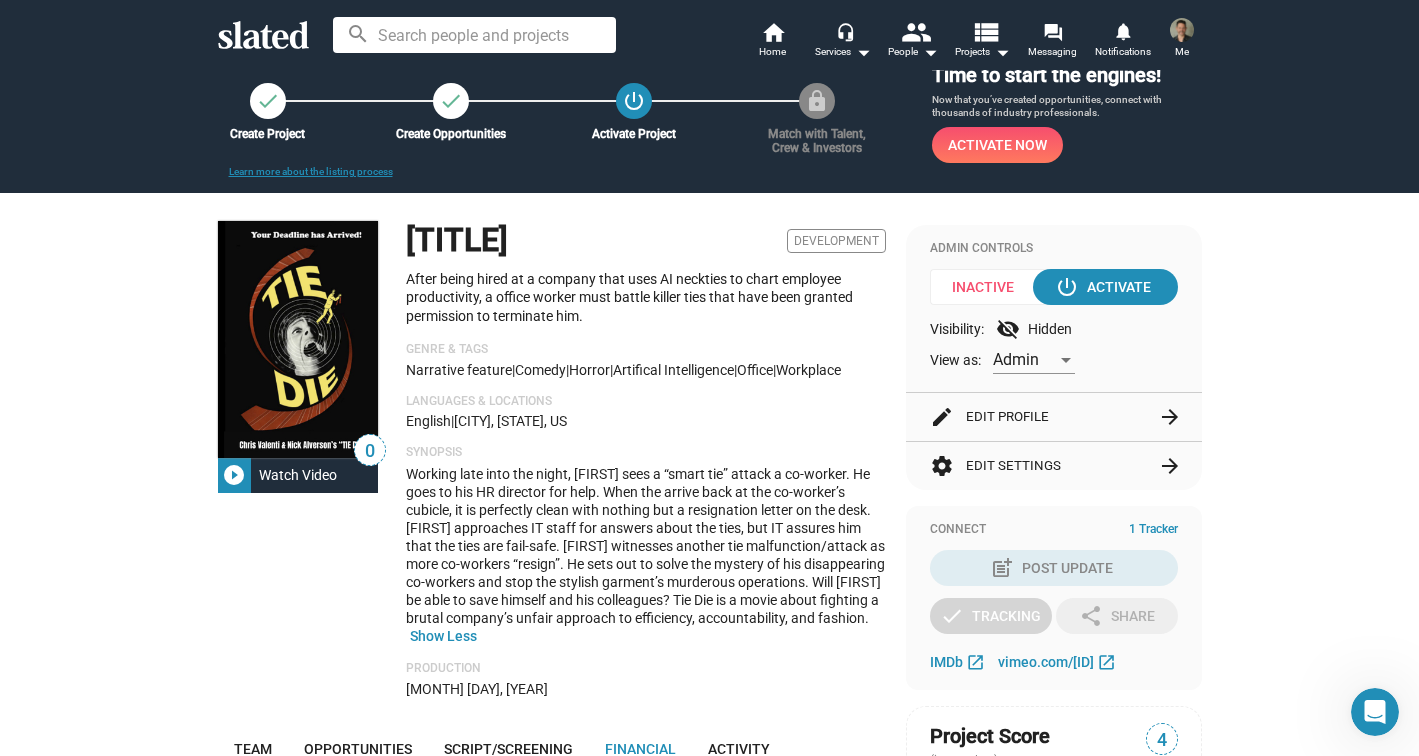 click on "Development" at bounding box center (836, 241) 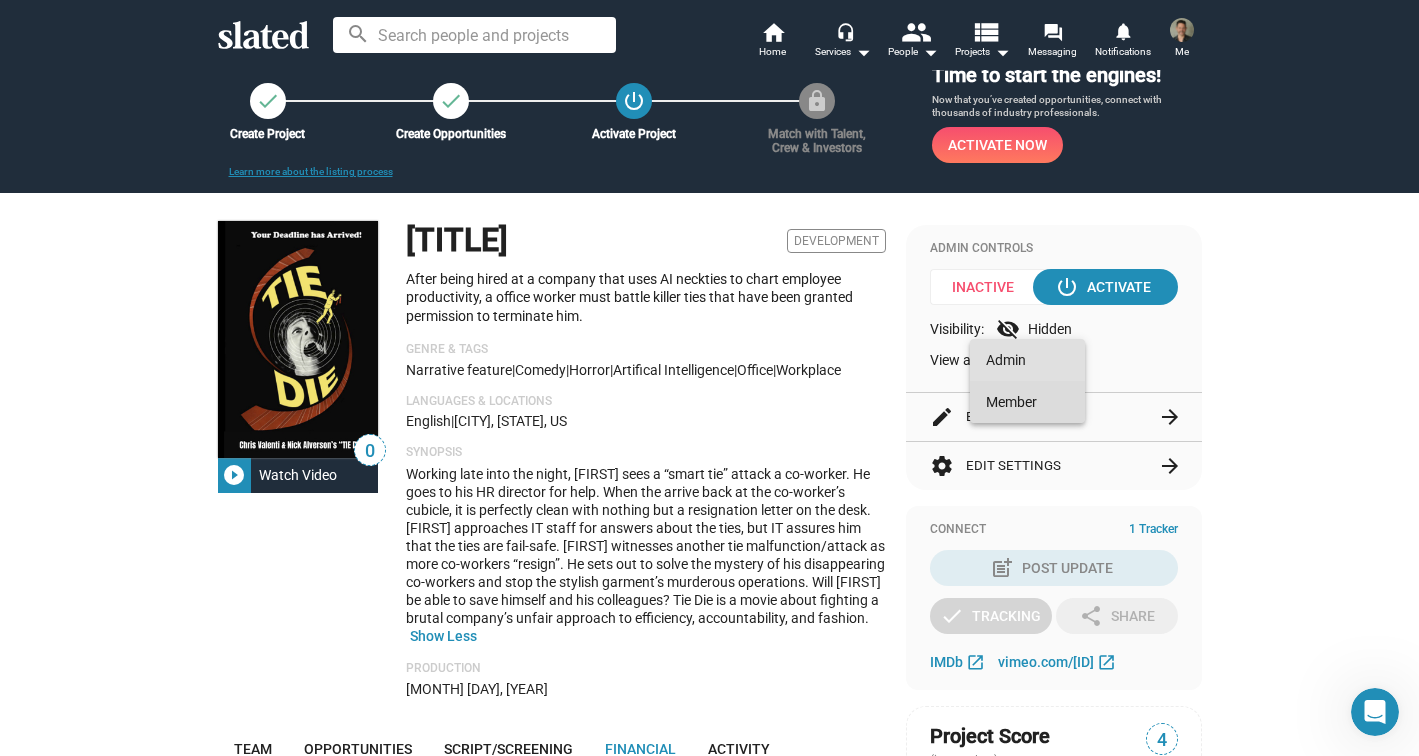 click on "Member" at bounding box center [1027, 402] 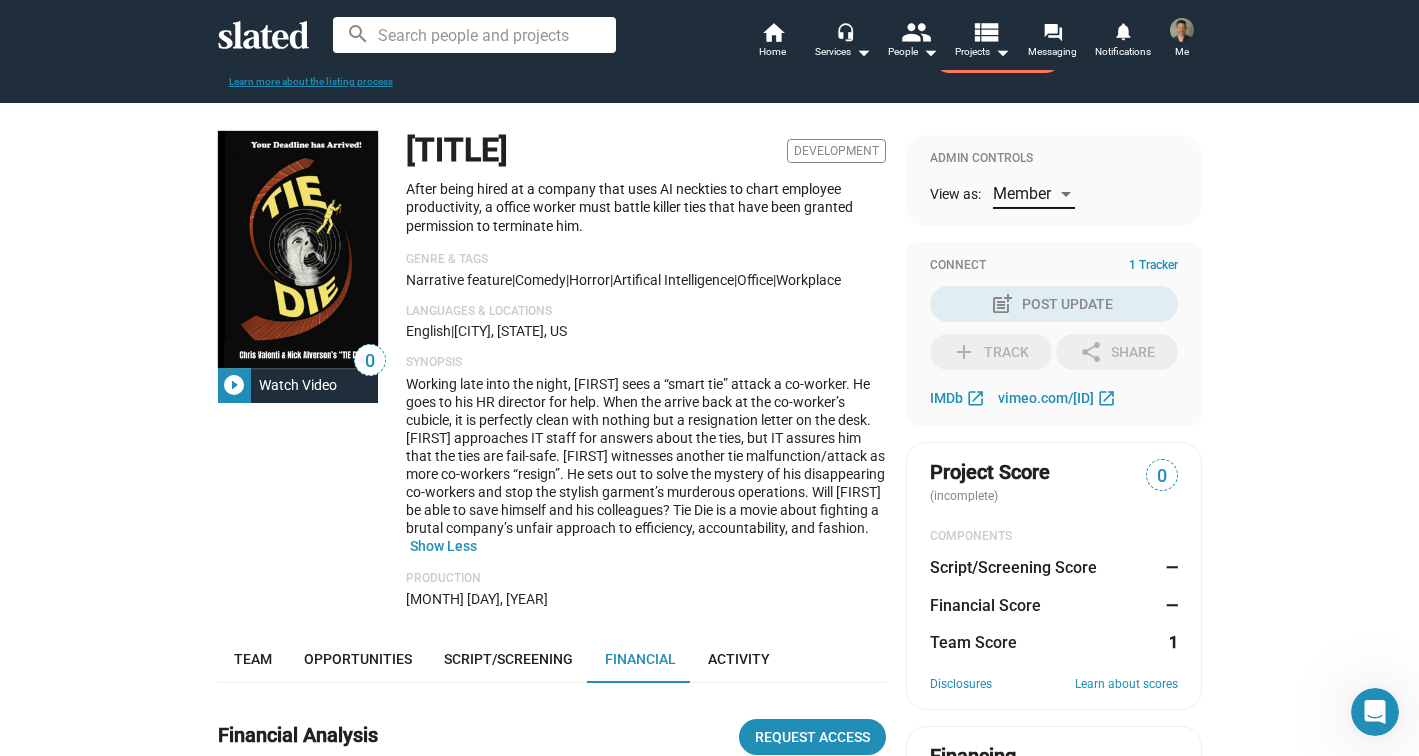 scroll, scrollTop: 83, scrollLeft: 0, axis: vertical 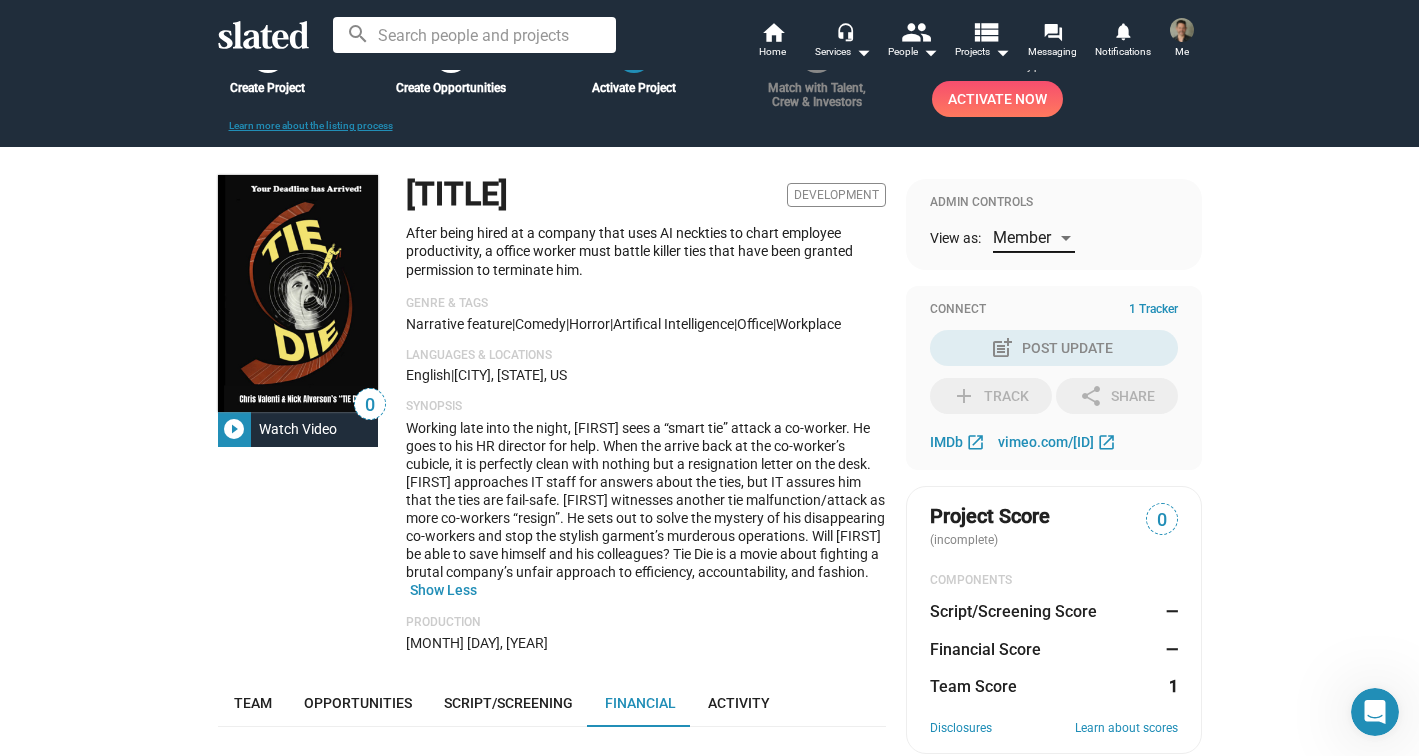 click on "Member" at bounding box center (1022, 237) 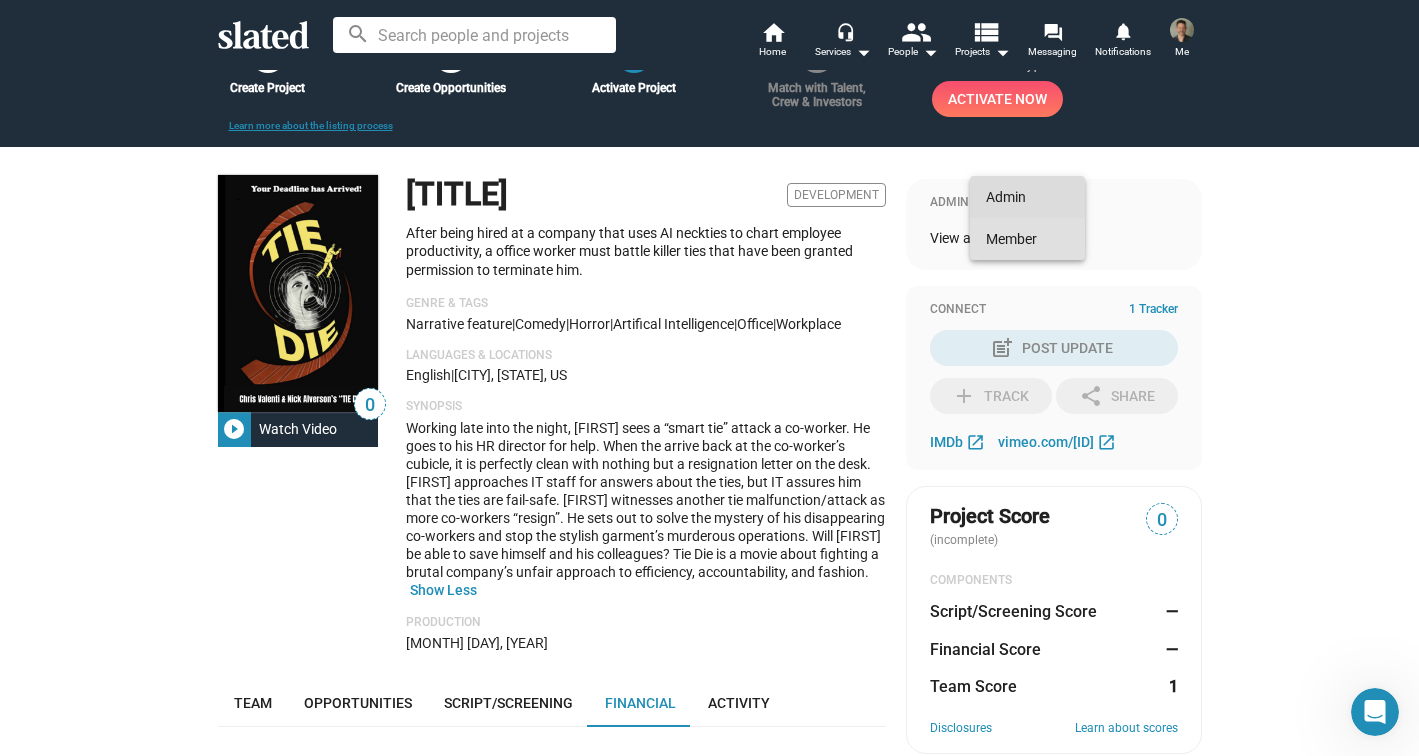 click on "Admin" at bounding box center [1027, 197] 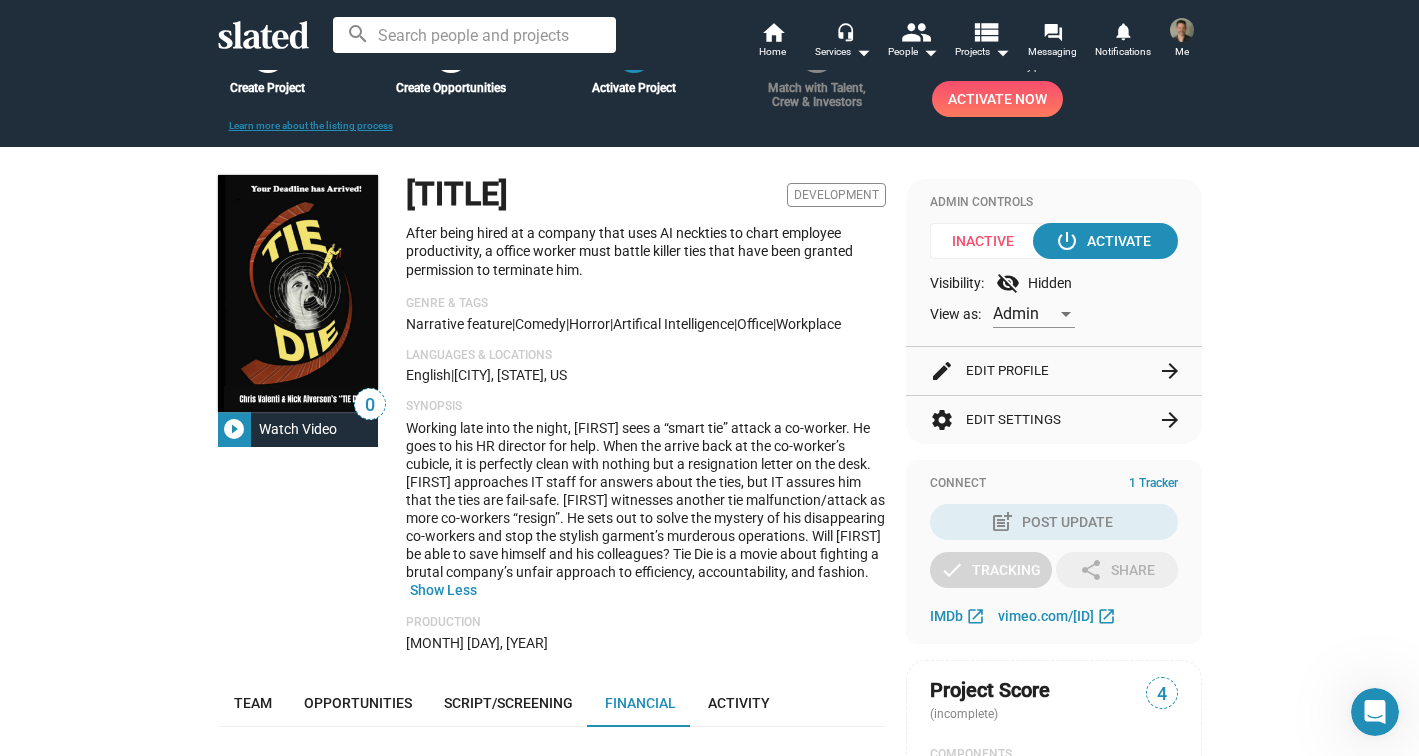 click on "English  |  [CITY], [STATE], US" at bounding box center [646, 375] 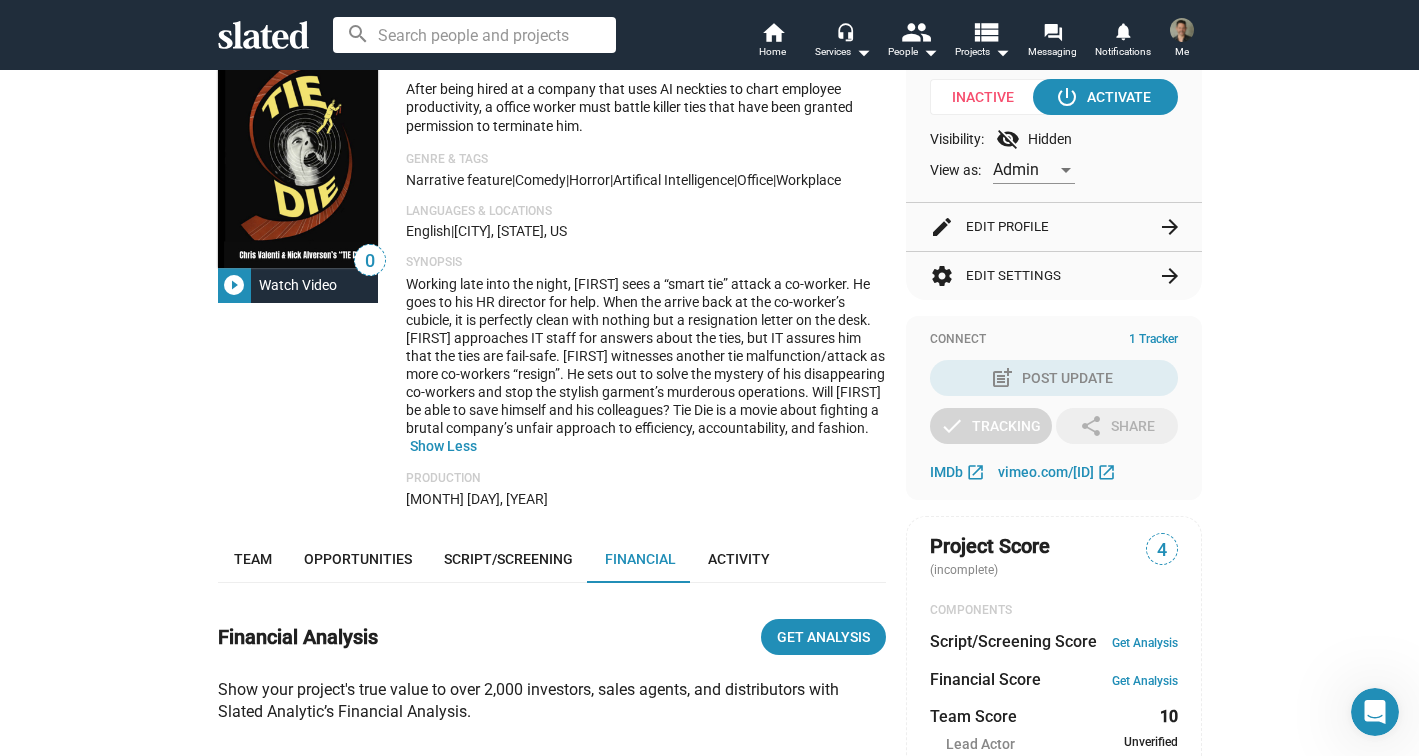 scroll, scrollTop: 326, scrollLeft: 0, axis: vertical 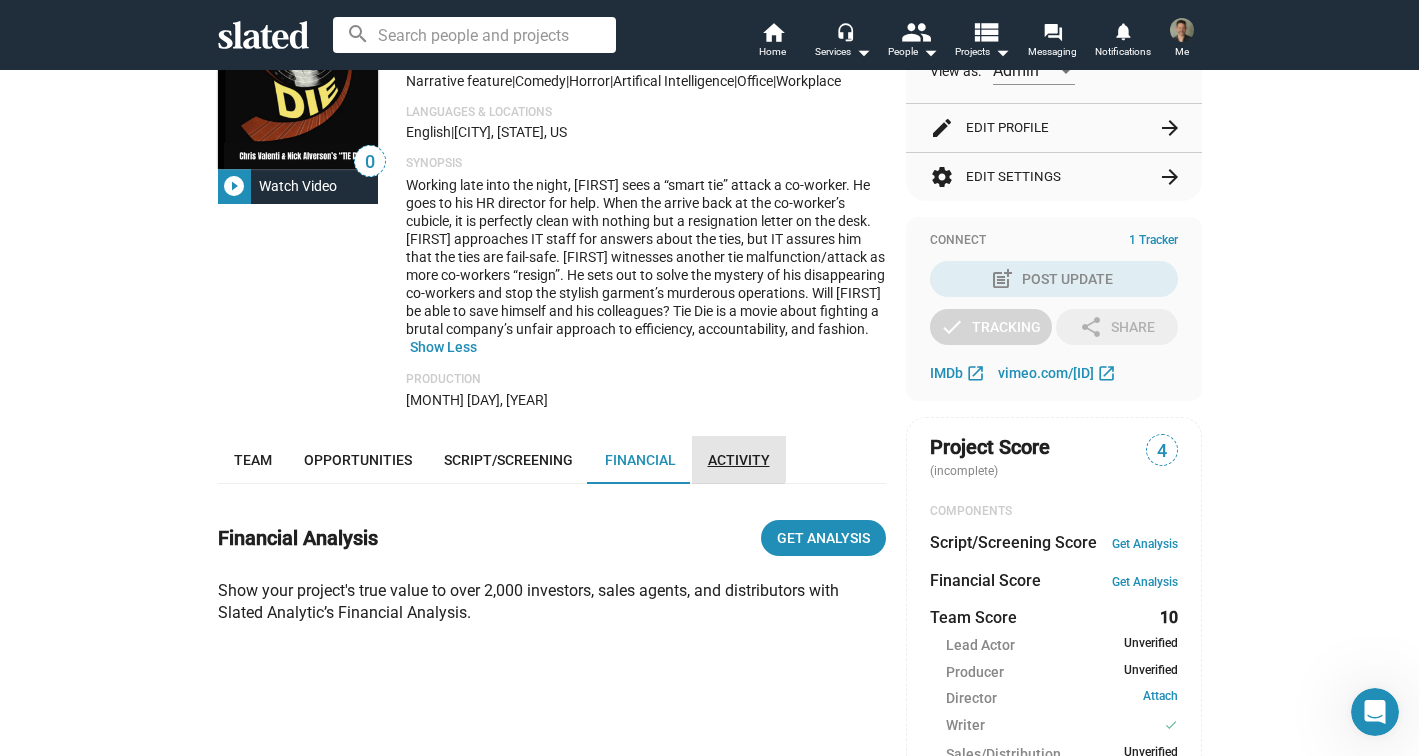 drag, startPoint x: 717, startPoint y: 491, endPoint x: 683, endPoint y: 465, distance: 42.80187 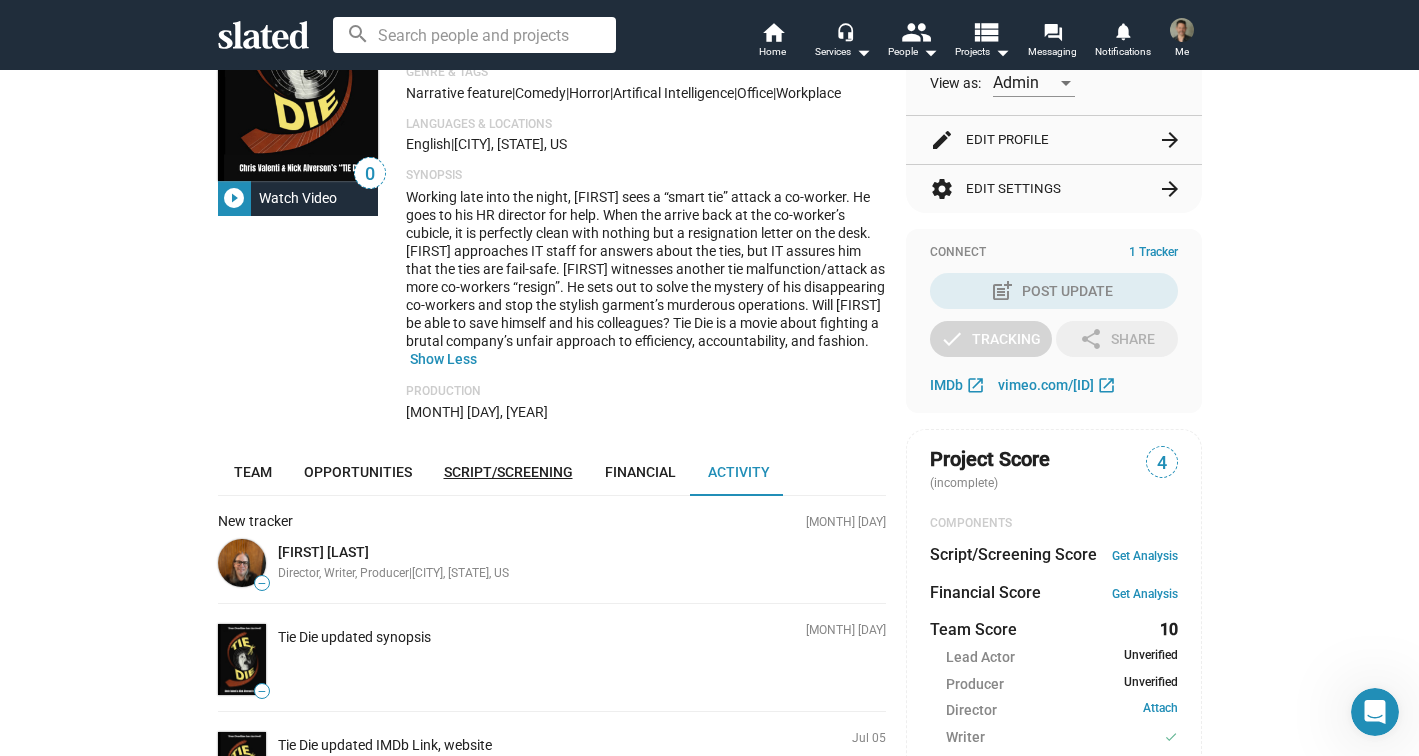 scroll, scrollTop: 325, scrollLeft: 0, axis: vertical 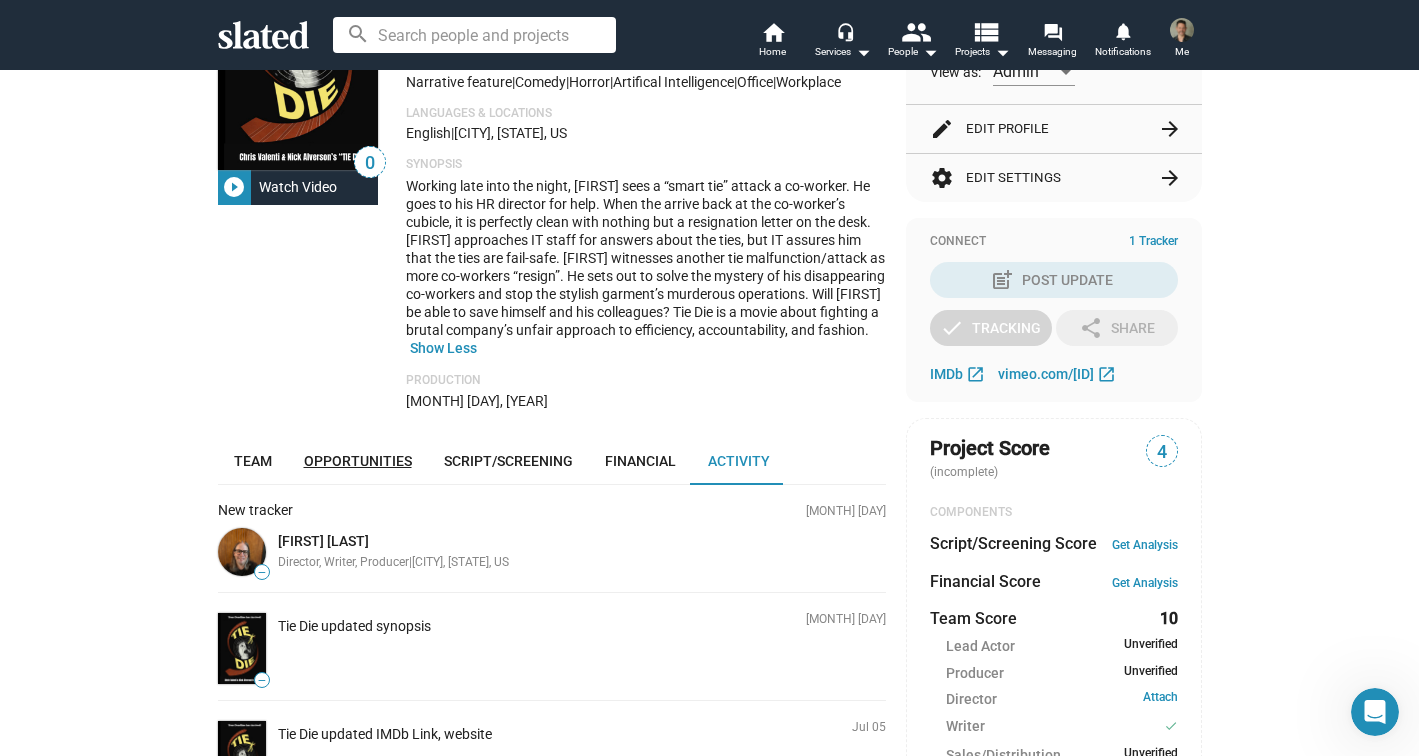 click on "Opportunities" at bounding box center [358, 461] 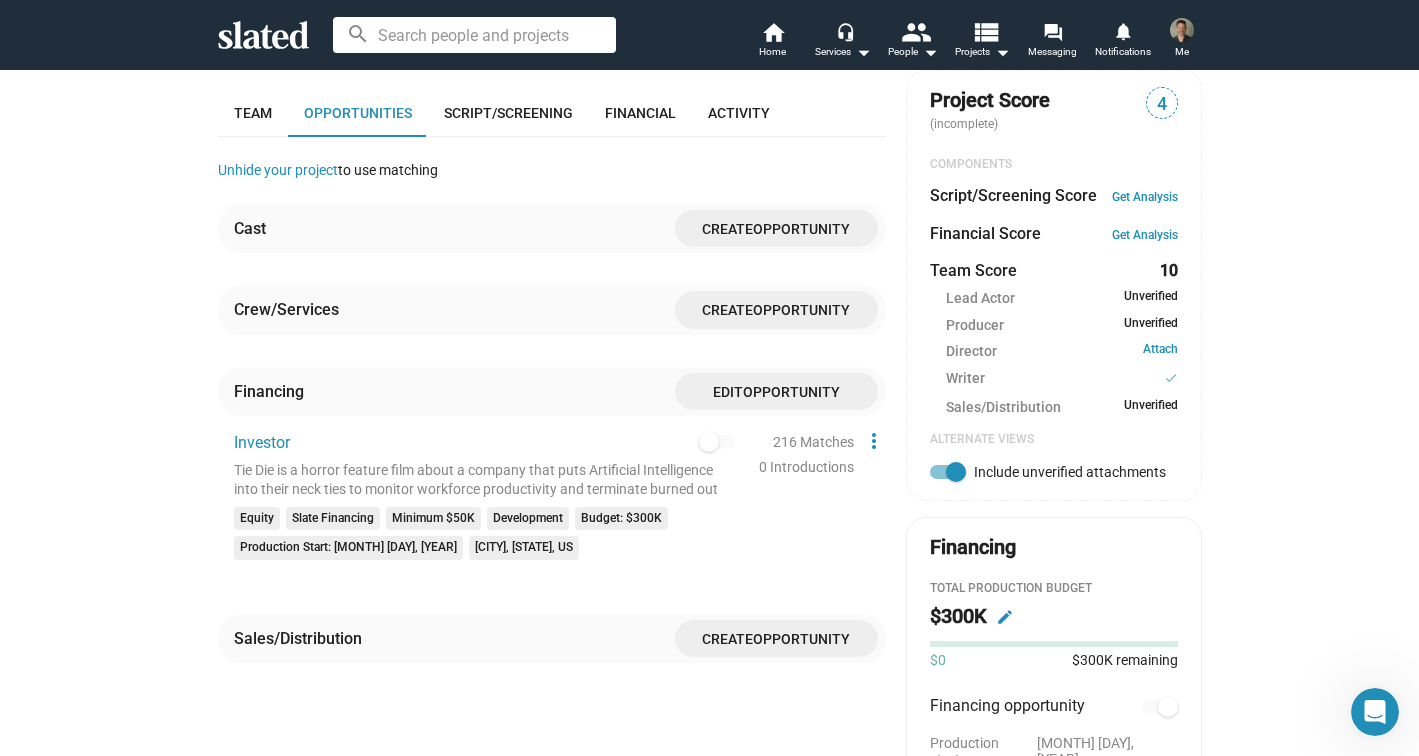 scroll, scrollTop: 731, scrollLeft: 0, axis: vertical 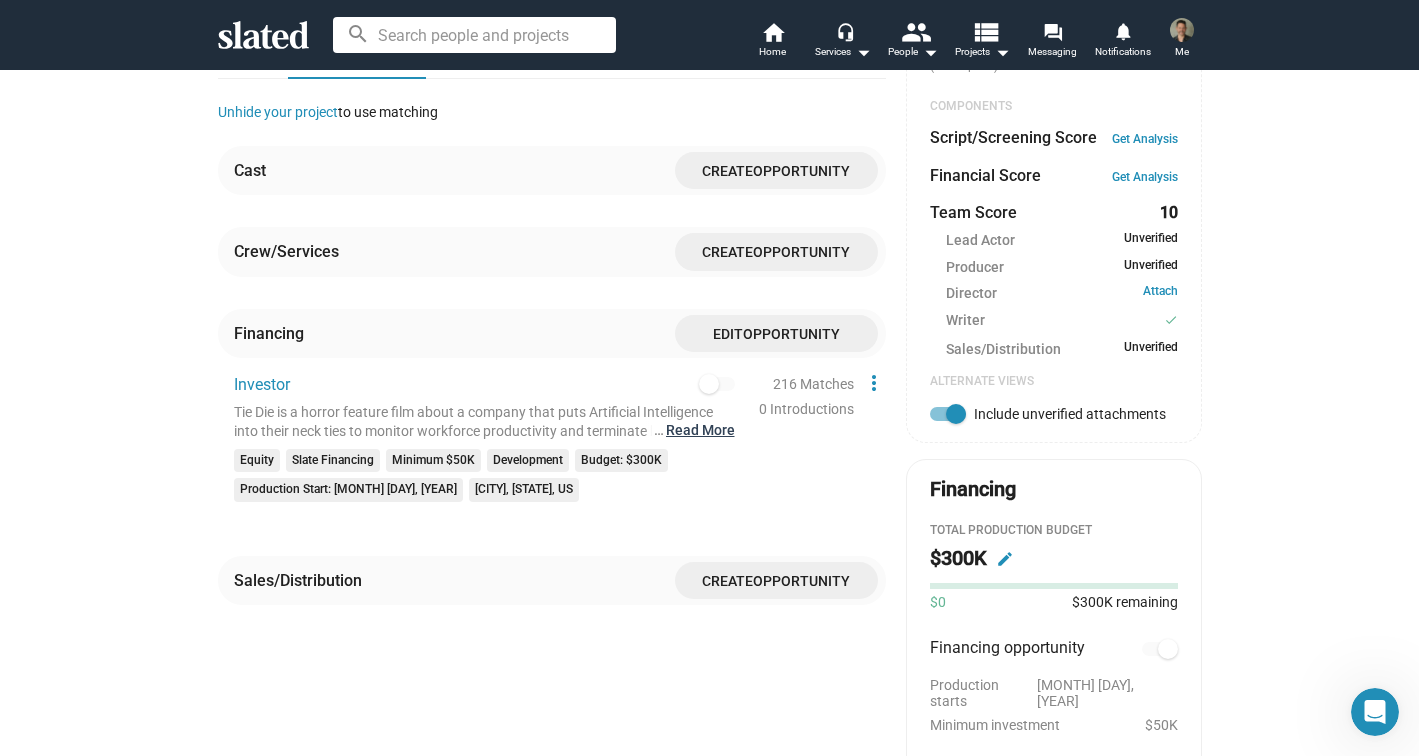 click on "… Read More" at bounding box center [700, 430] 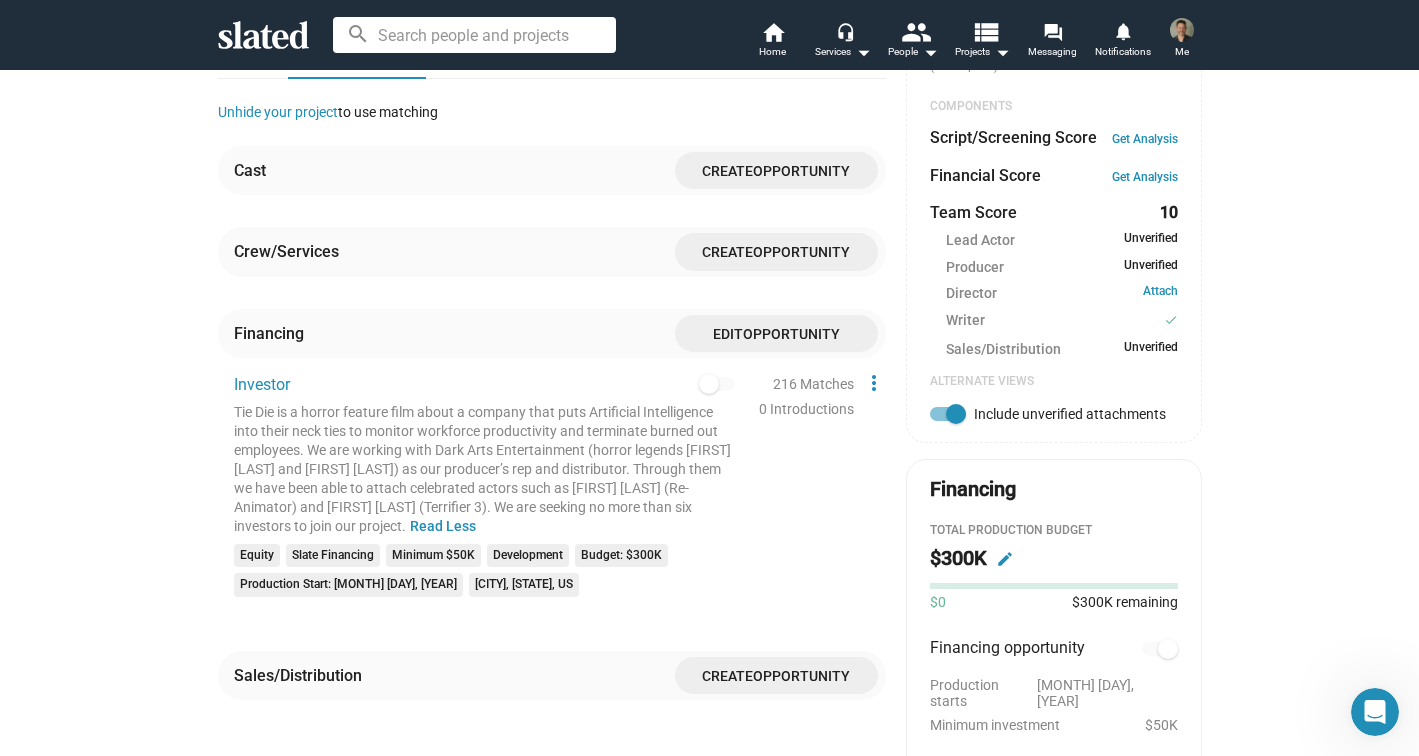 drag, startPoint x: 227, startPoint y: 447, endPoint x: 401, endPoint y: 567, distance: 211.36697 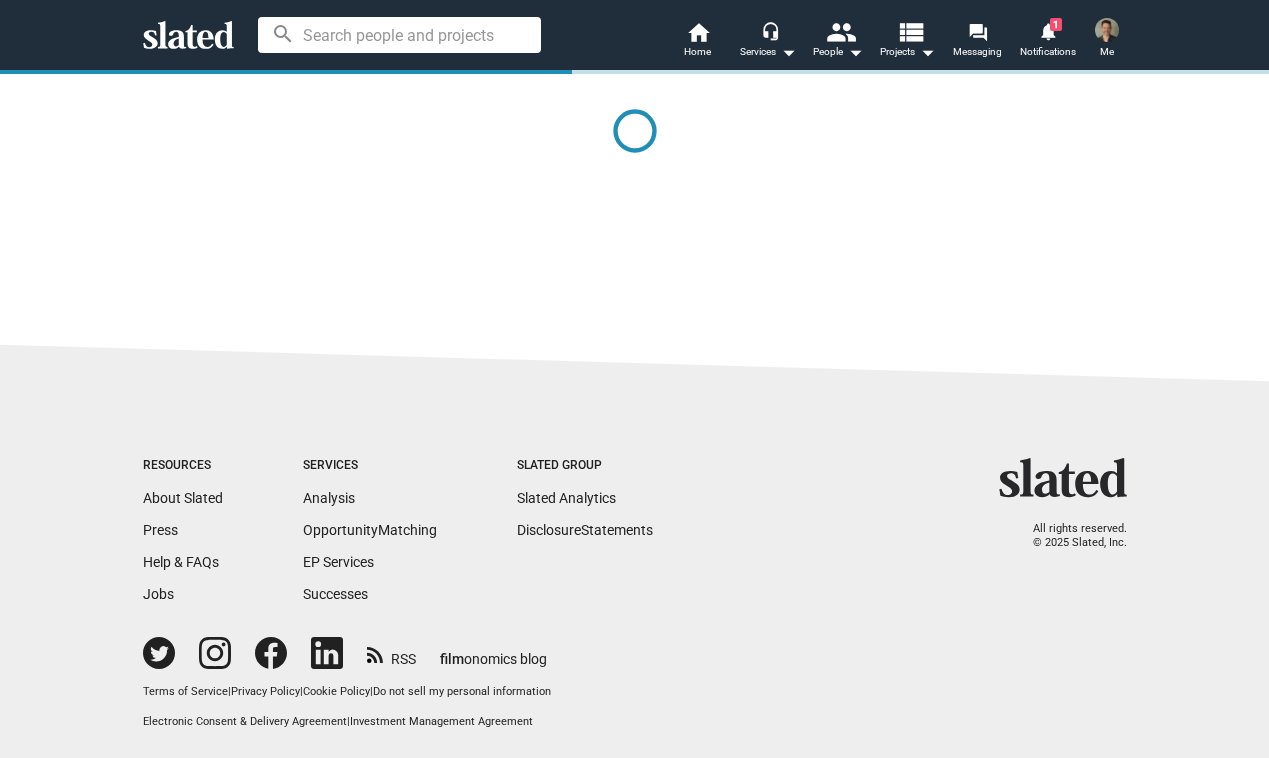 scroll, scrollTop: 0, scrollLeft: 0, axis: both 